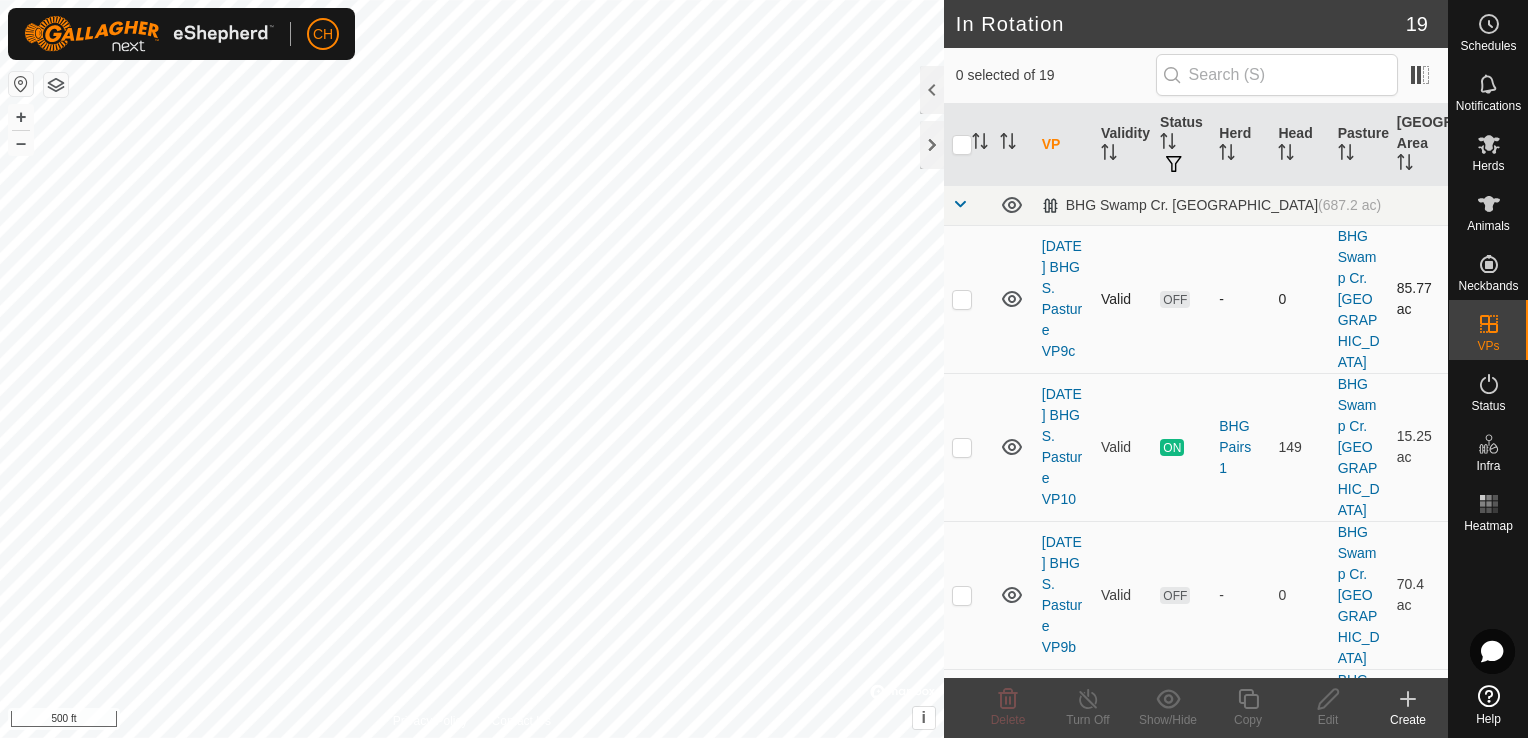 scroll, scrollTop: 0, scrollLeft: 0, axis: both 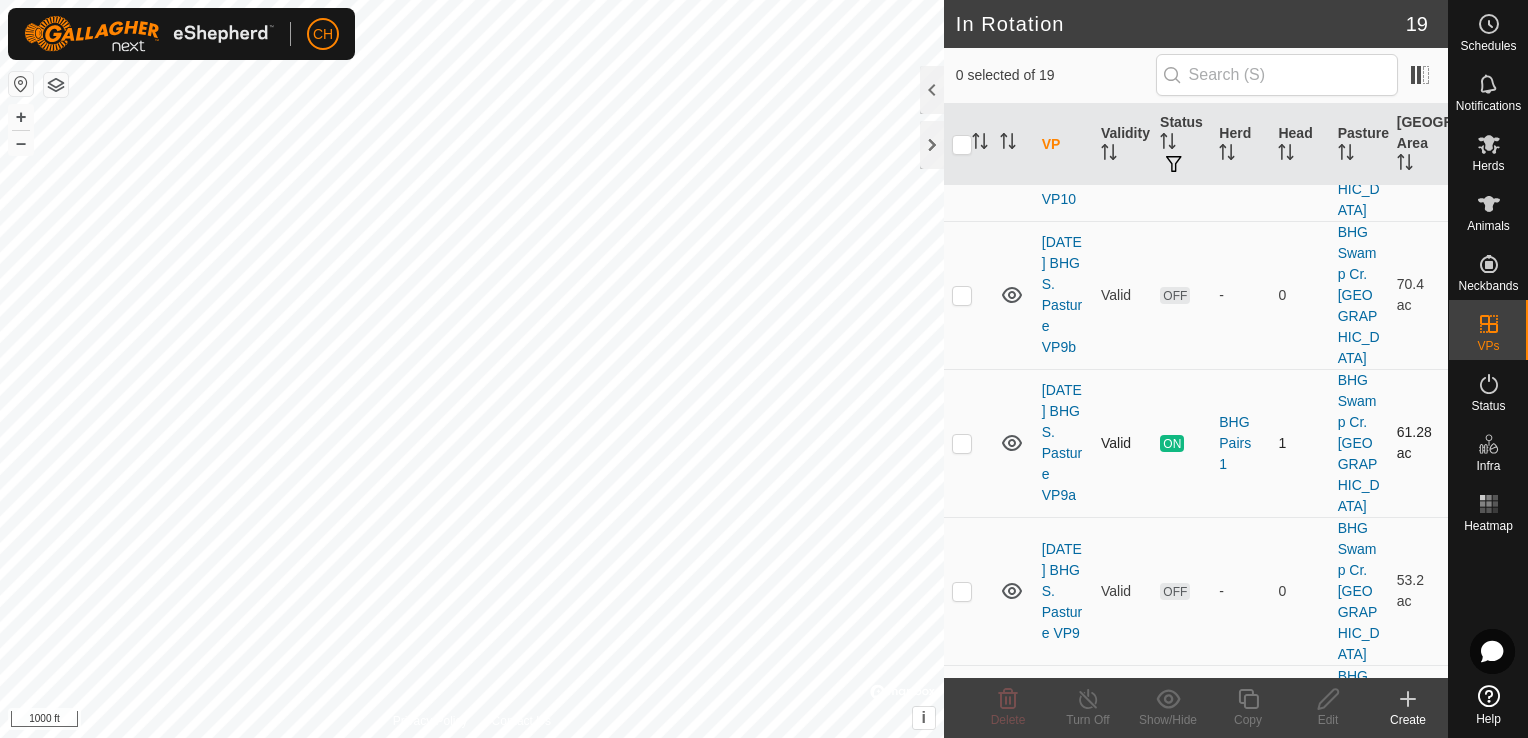 click at bounding box center [962, 443] 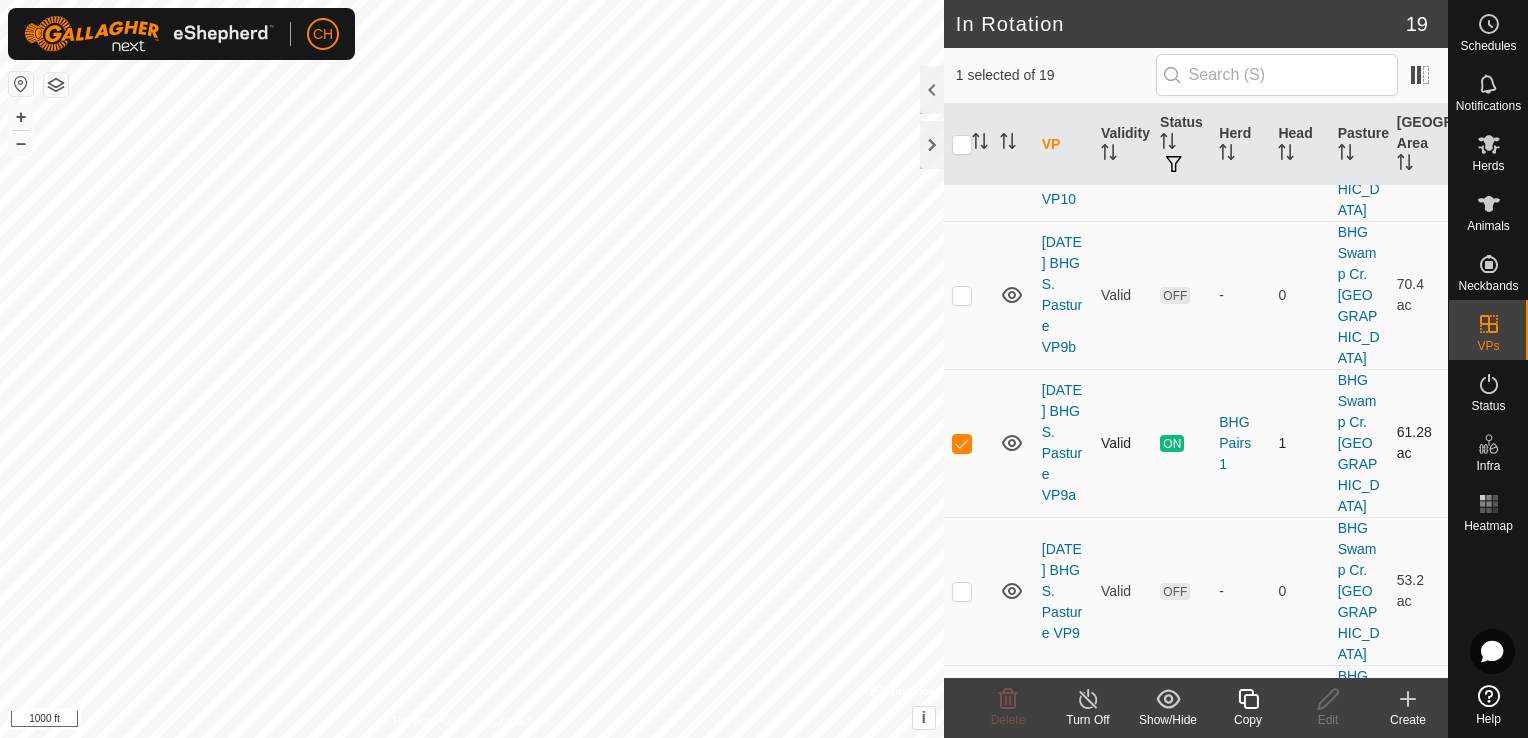 click at bounding box center [962, 443] 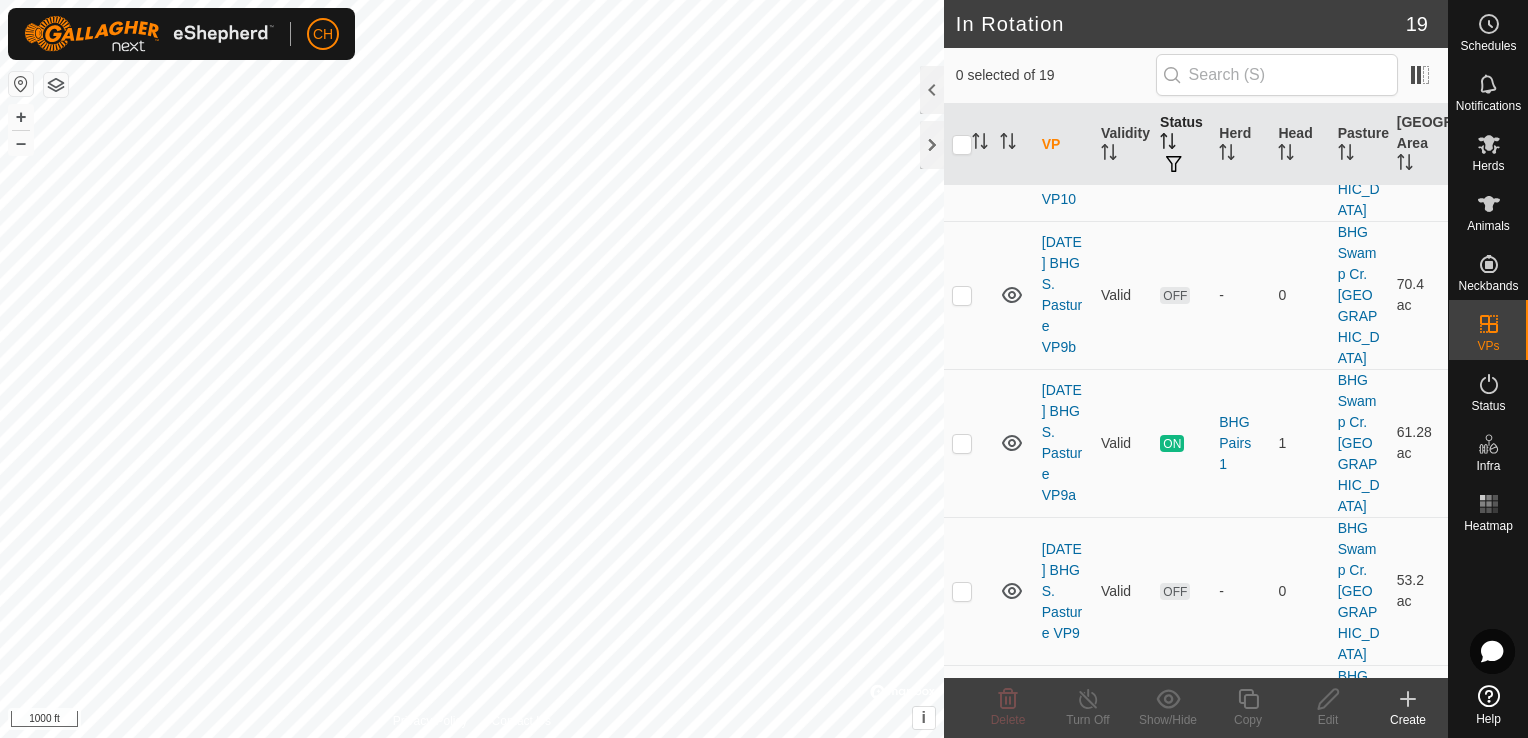 click on "Status" at bounding box center (1181, 145) 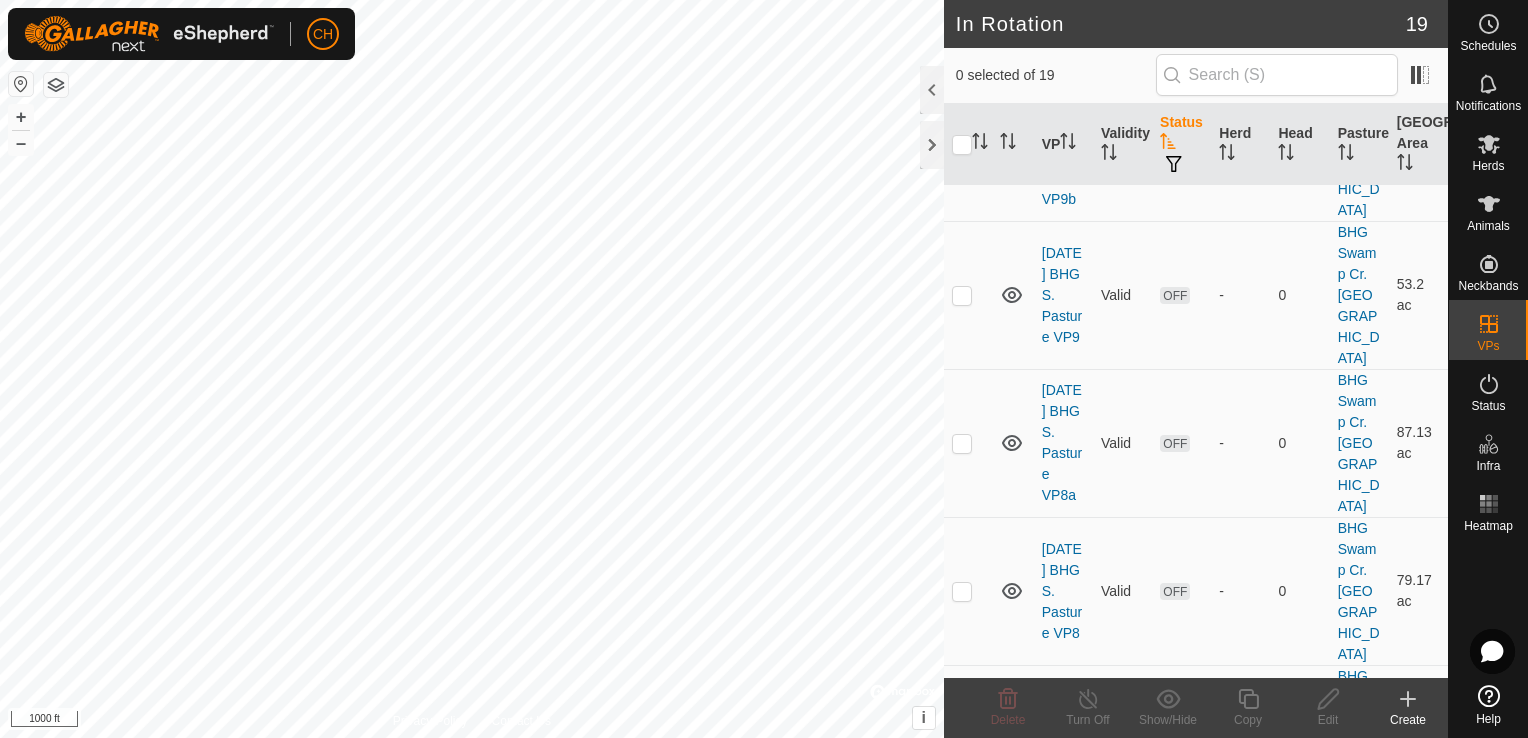 scroll, scrollTop: 0, scrollLeft: 0, axis: both 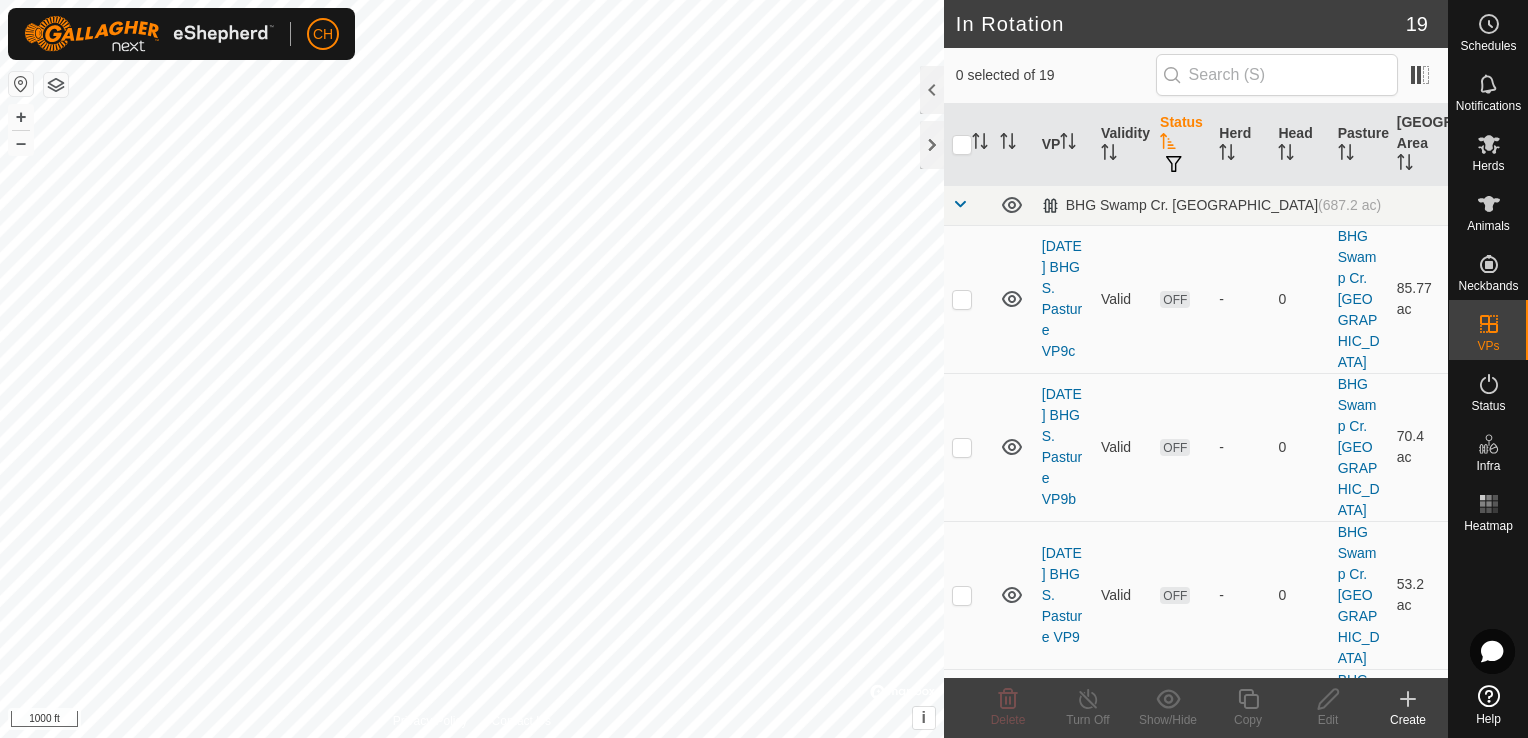 click on "Status" at bounding box center [1181, 145] 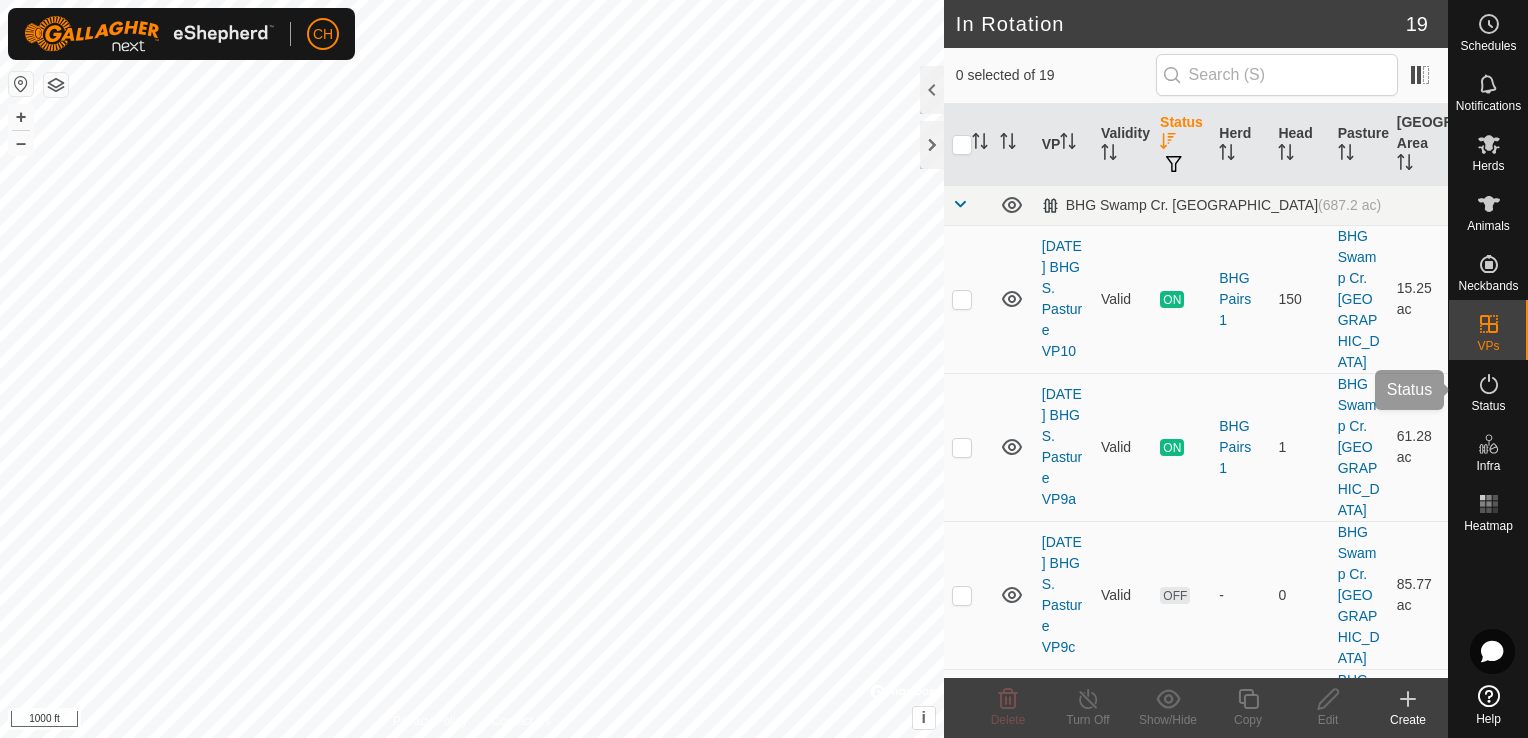click 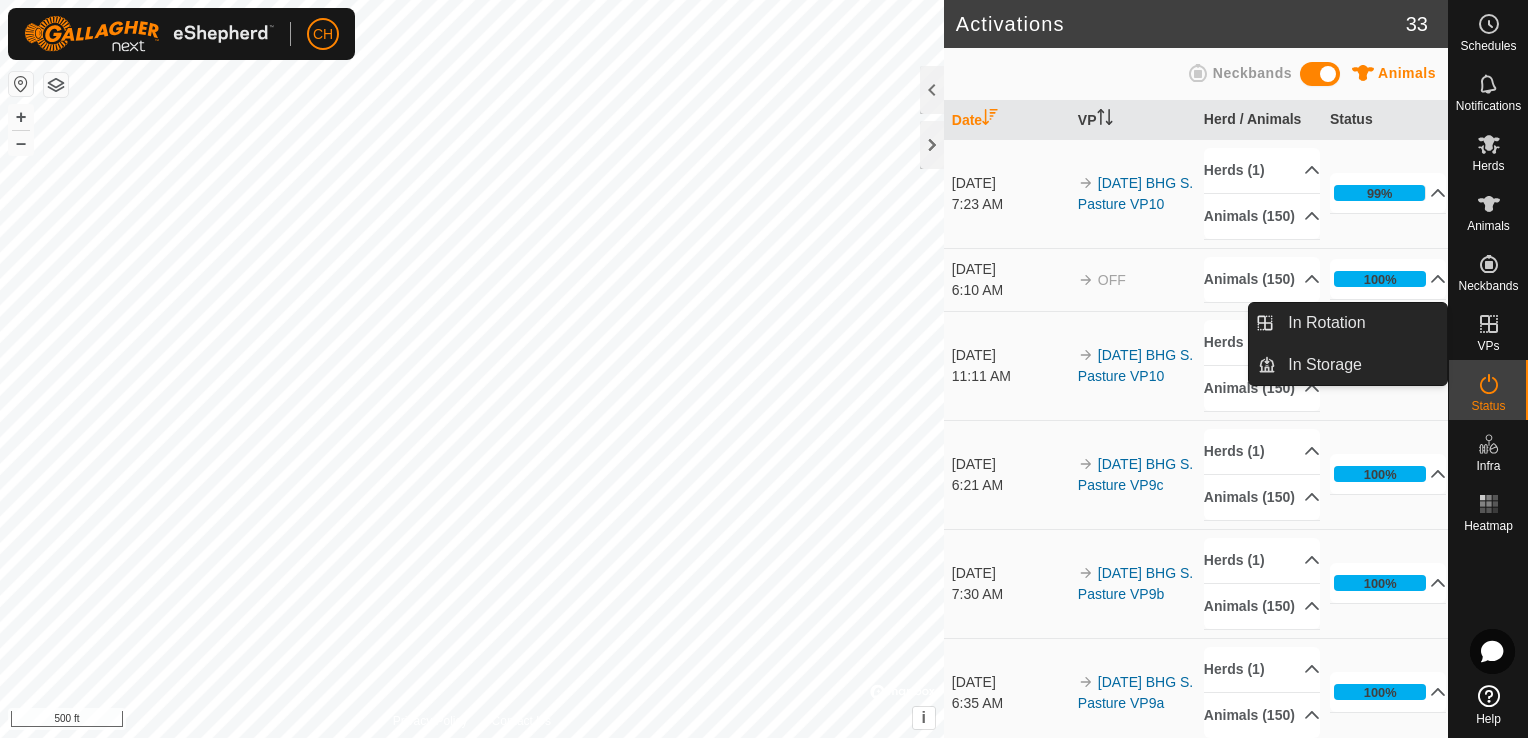 drag, startPoint x: 1498, startPoint y: 315, endPoint x: 1496, endPoint y: 330, distance: 15.132746 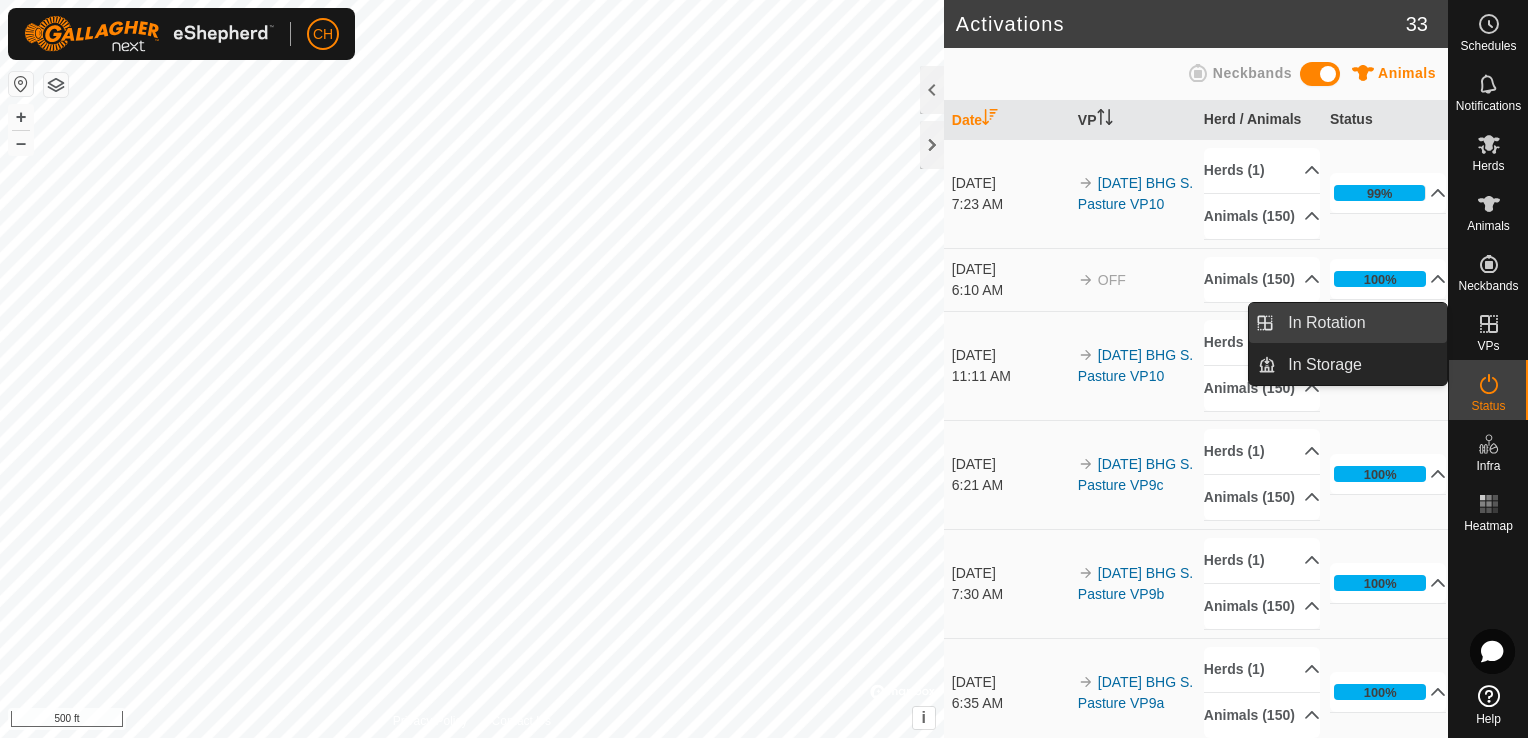 click on "In Rotation" at bounding box center [1361, 323] 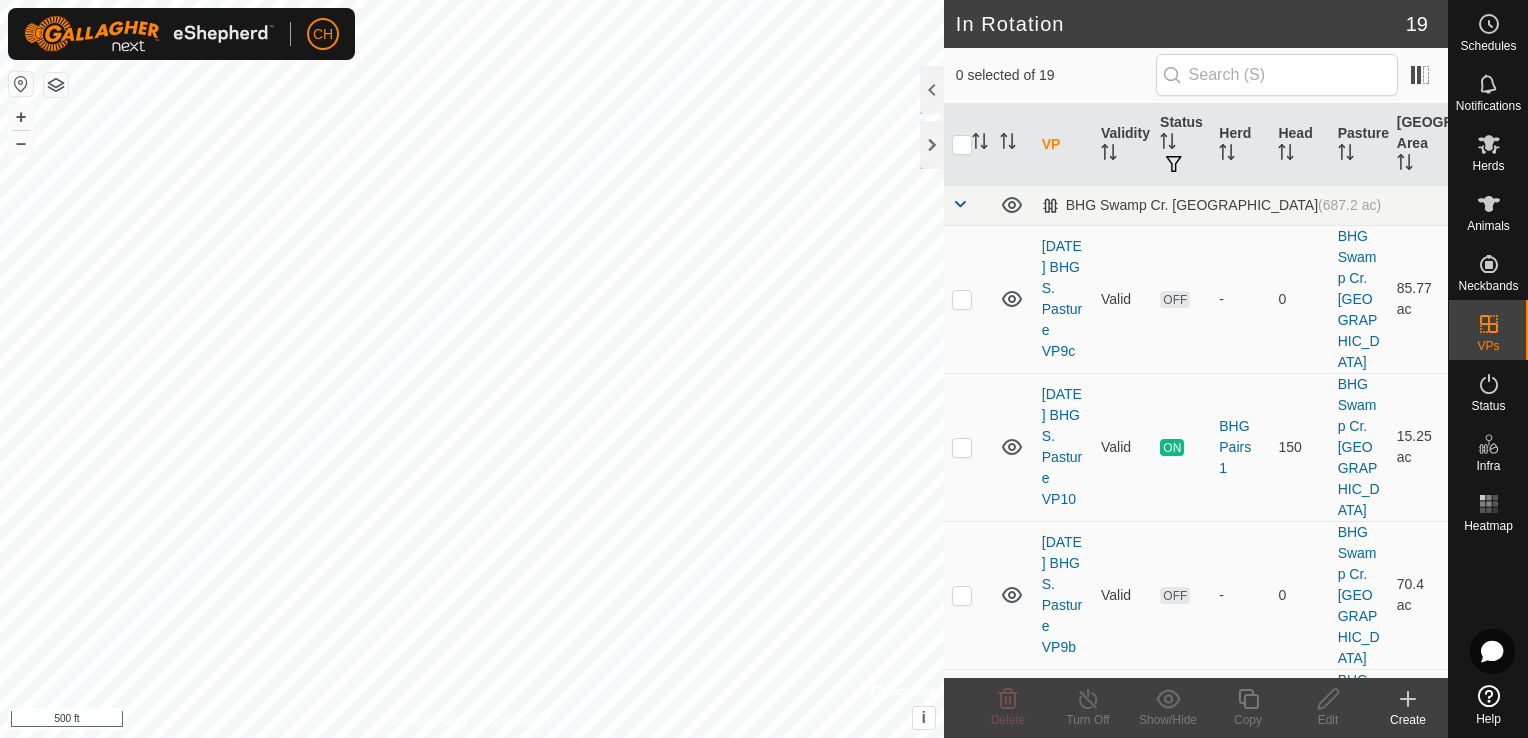 click 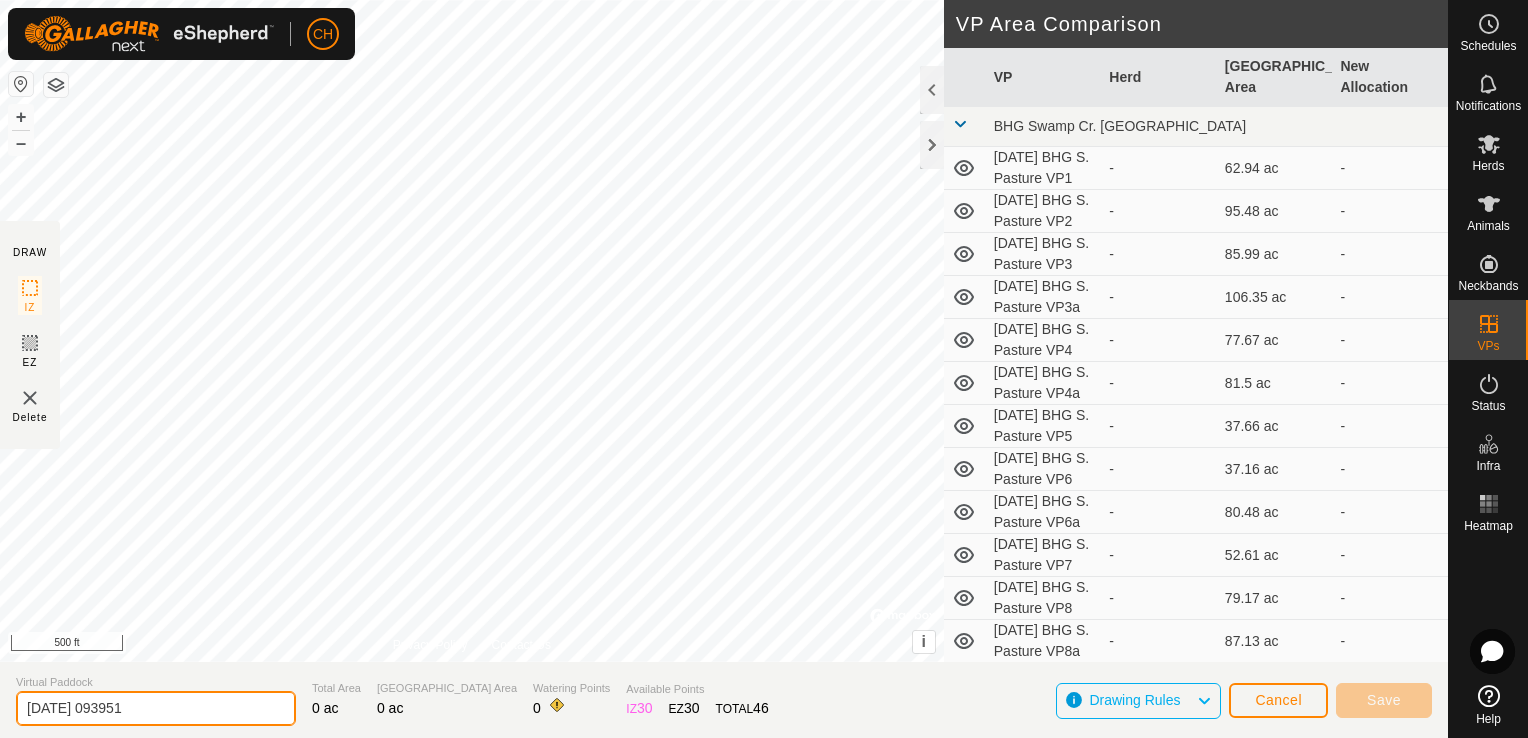 click on "2025-07-28 093951" 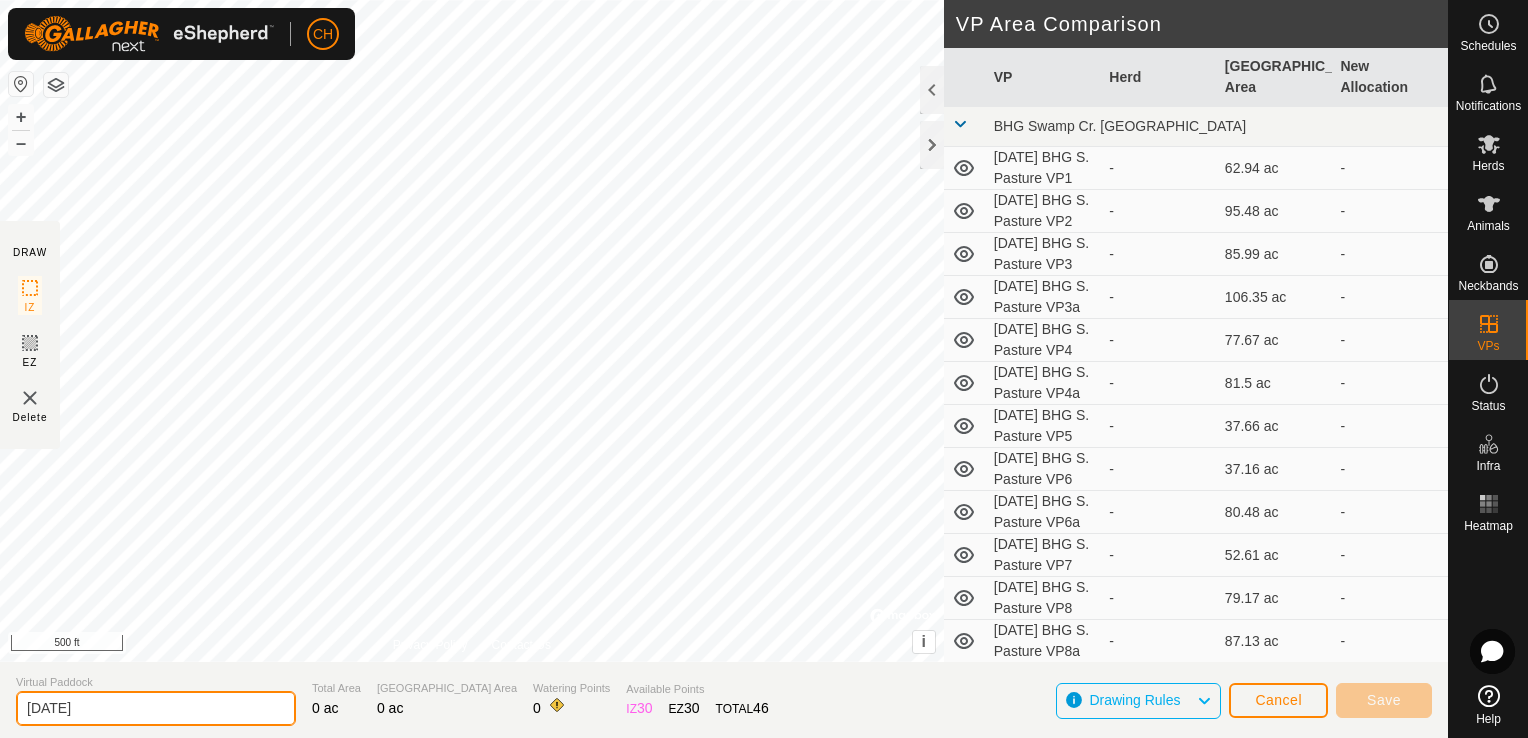 click on "2025-07-28" 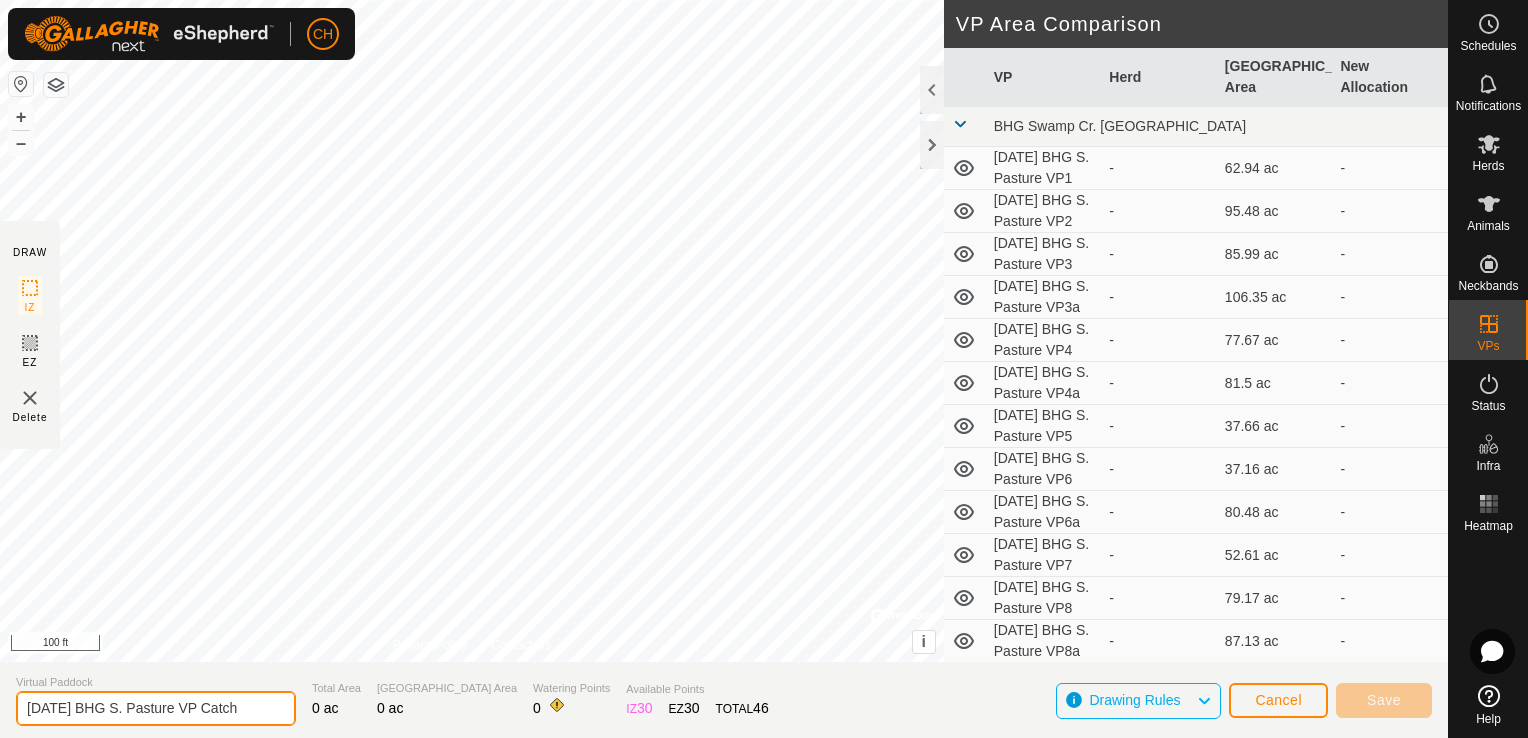 type on "[DATE] BHG S. Pasture VP Catch" 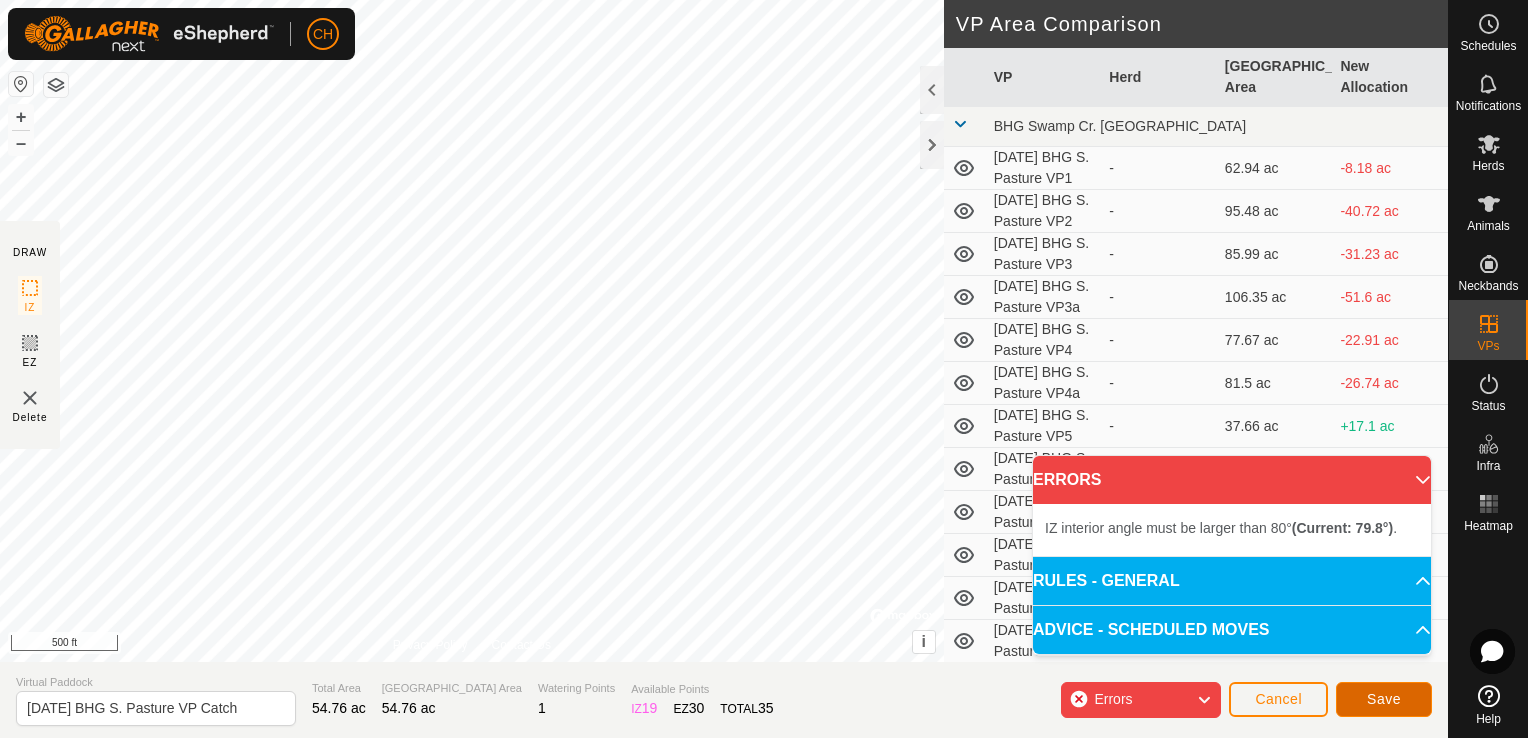 click on "Save" 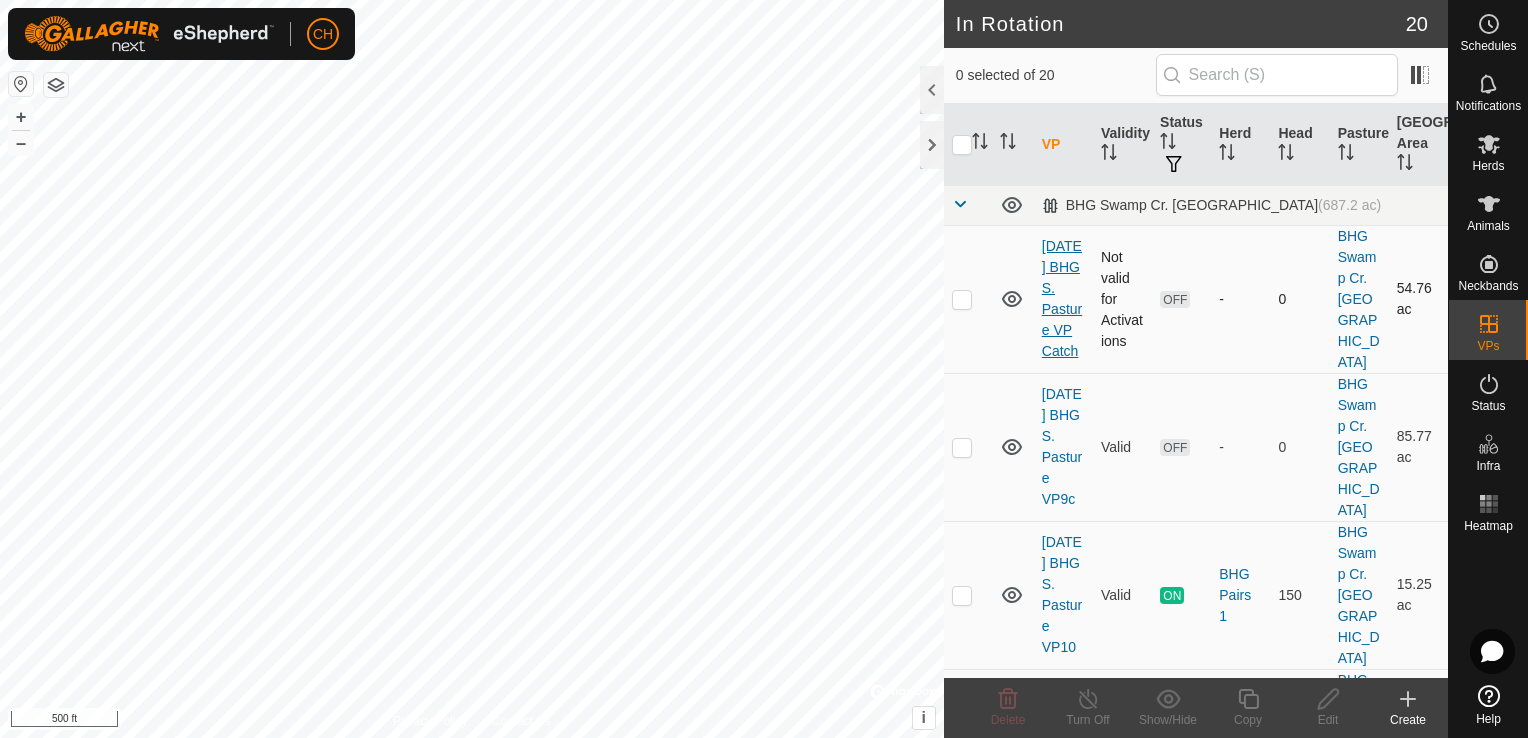 click on "[DATE] BHG S. Pasture VP Catch" at bounding box center (1062, 298) 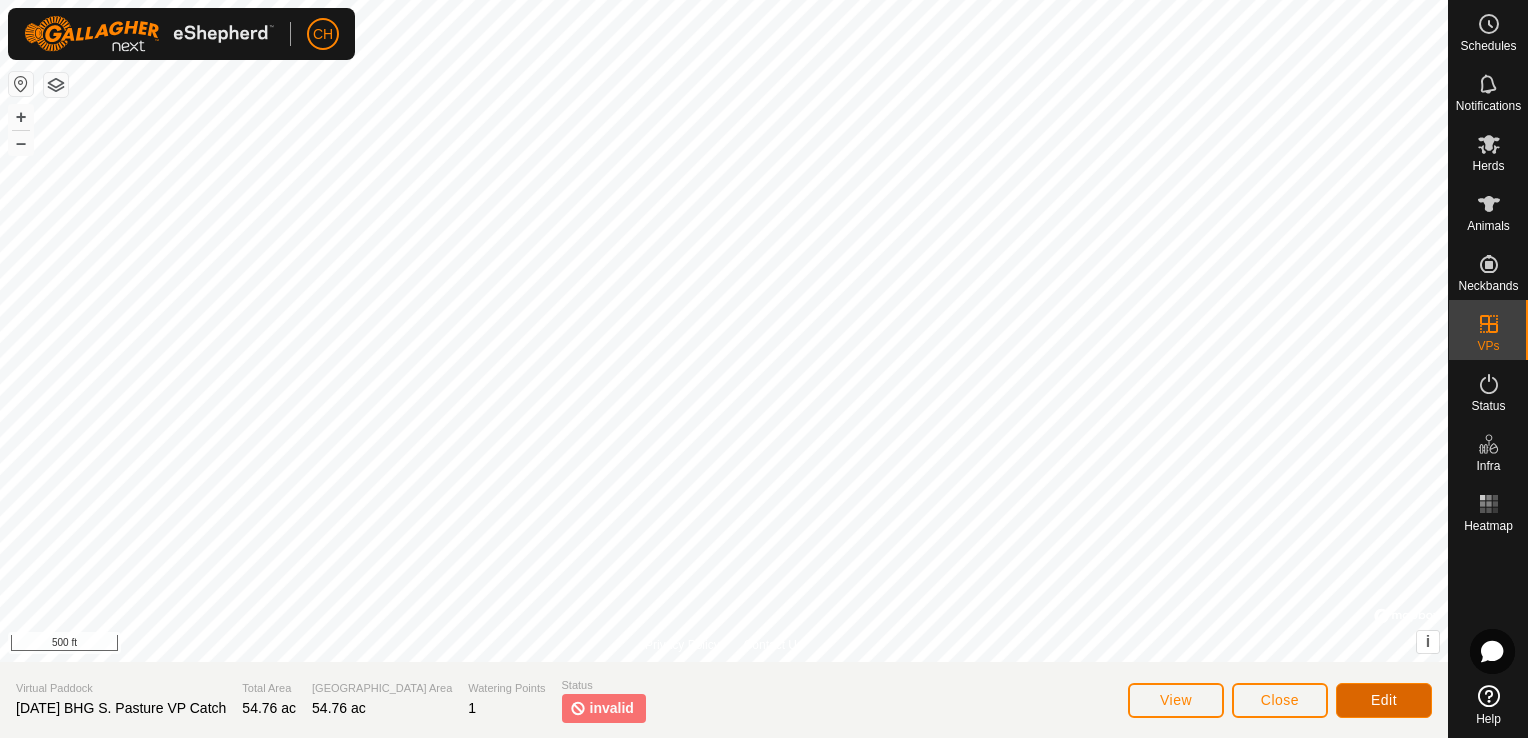 click on "Edit" 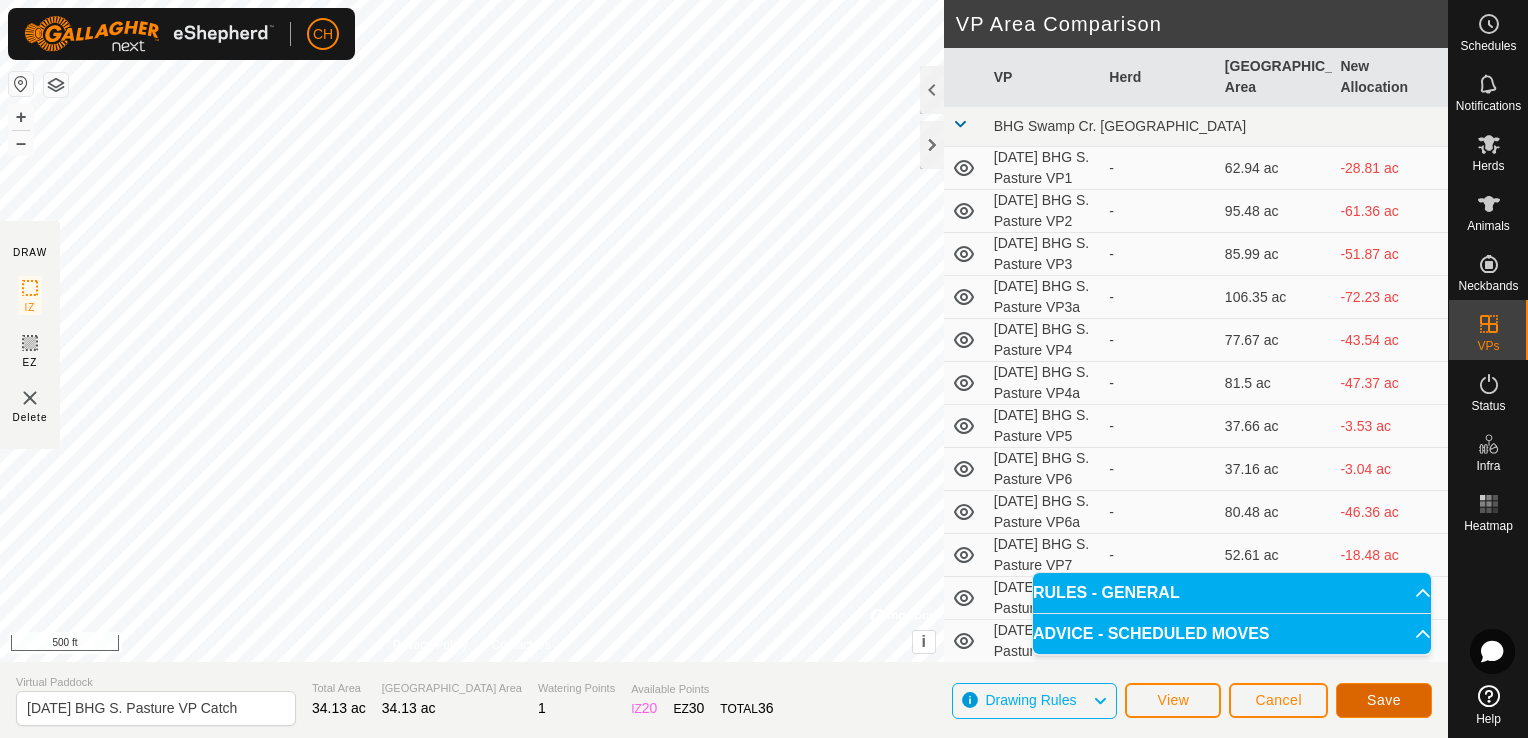 click on "Save" 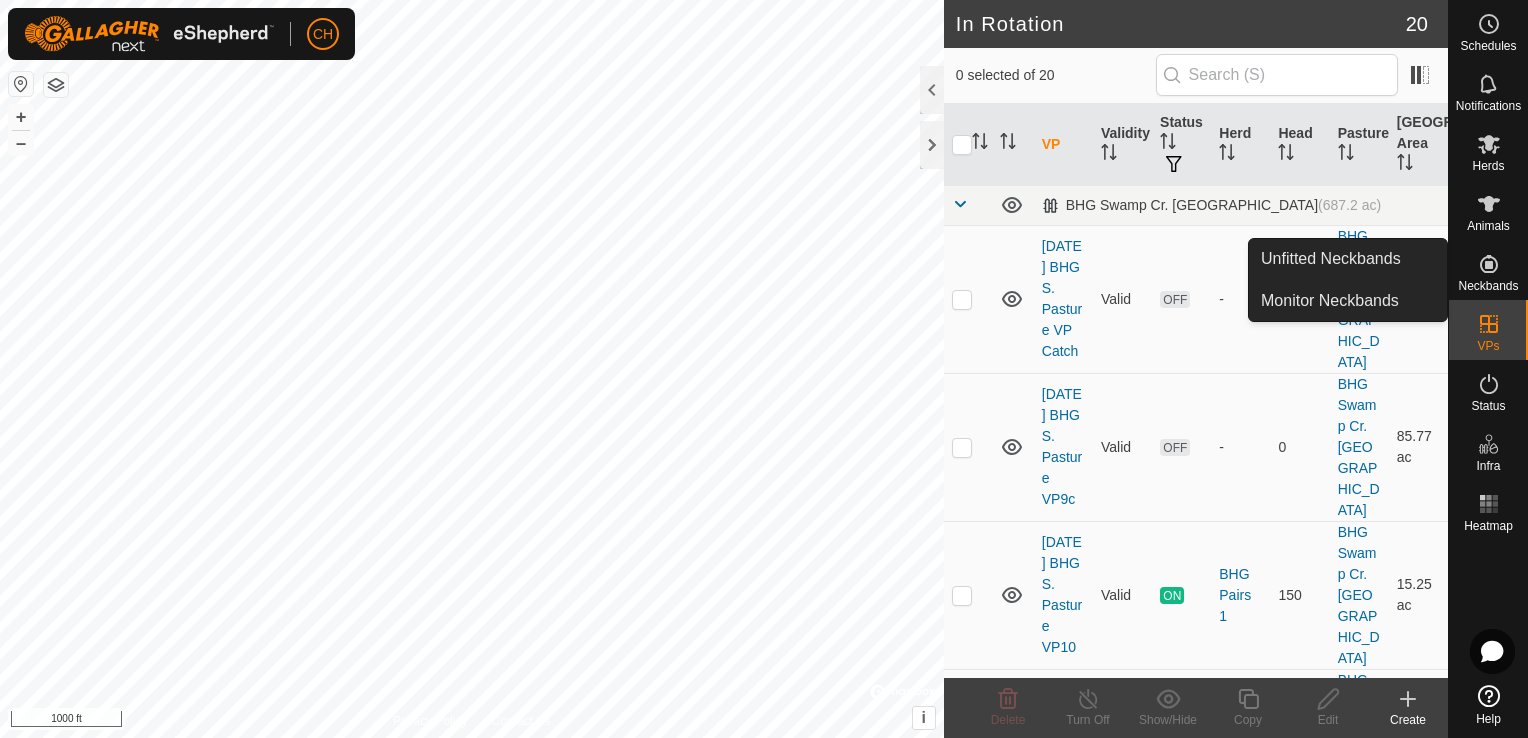 click 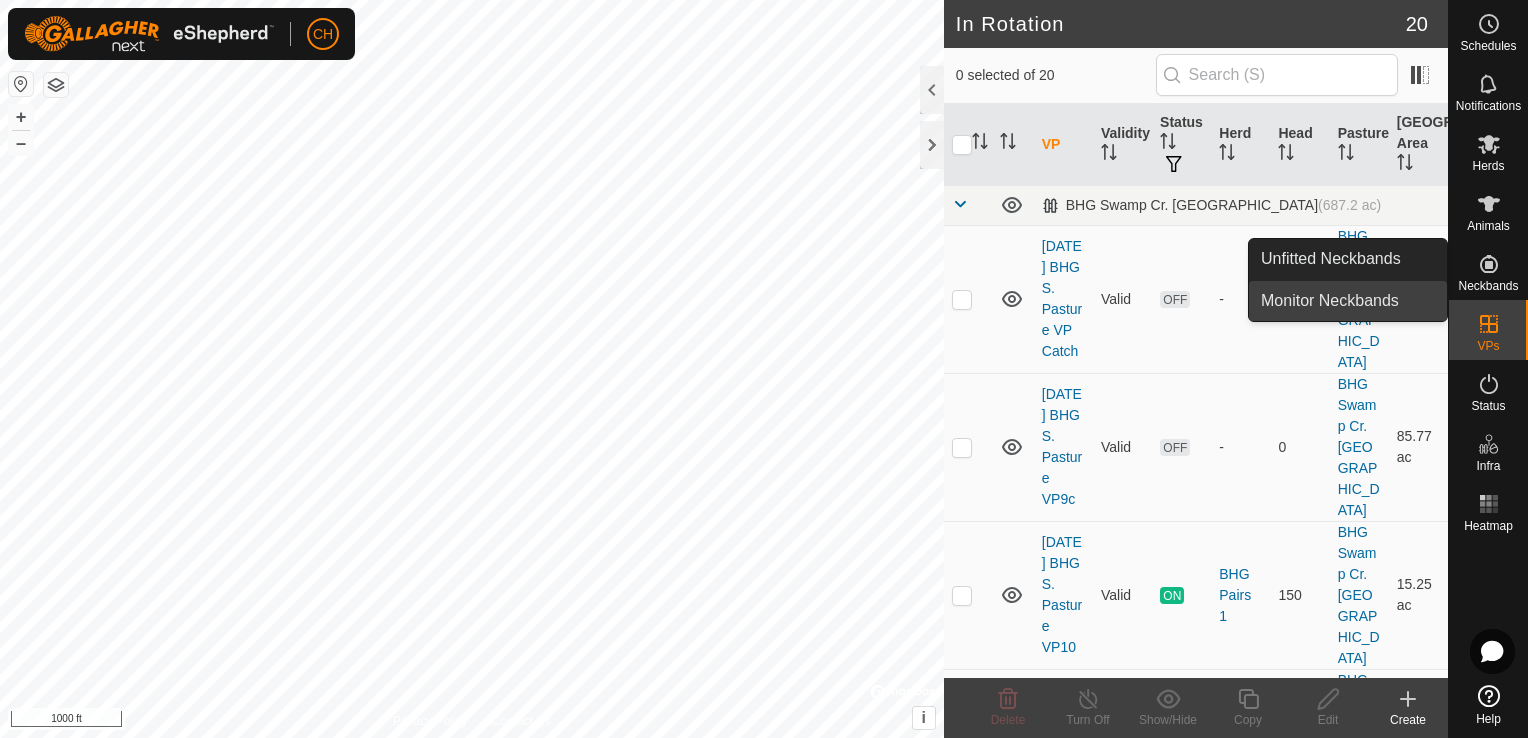 click on "Monitor Neckbands" at bounding box center (1348, 301) 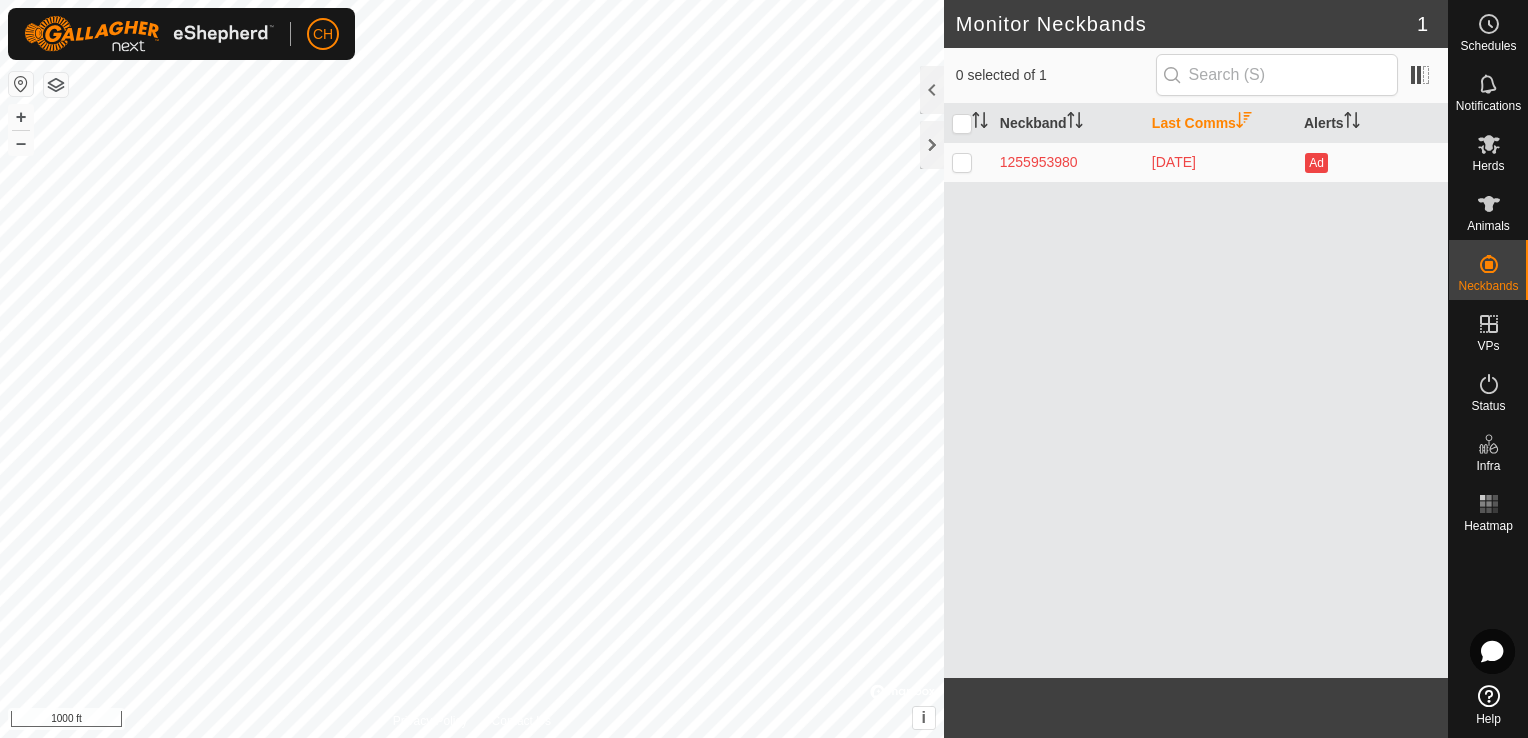 click at bounding box center (962, 162) 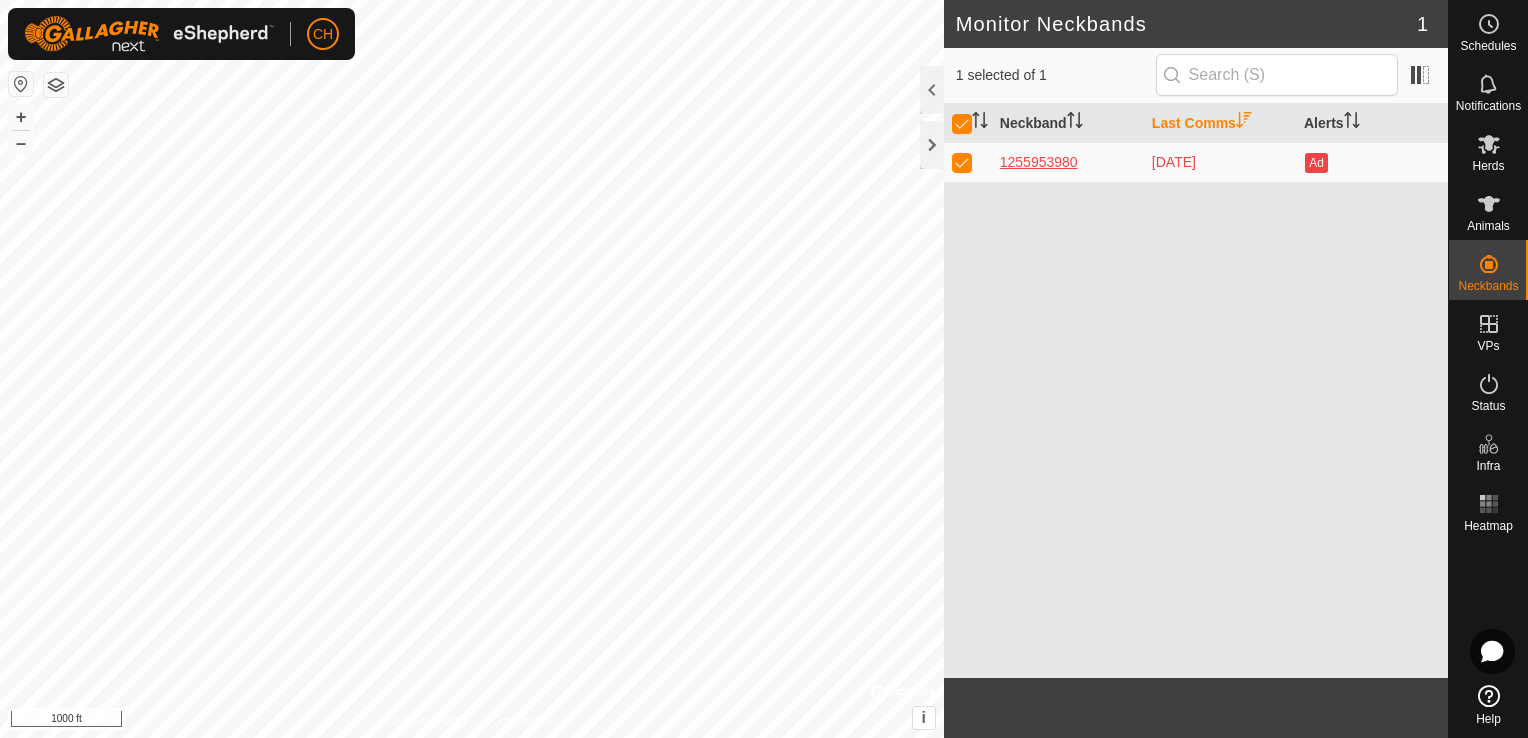 click on "1255953980" at bounding box center (1068, 162) 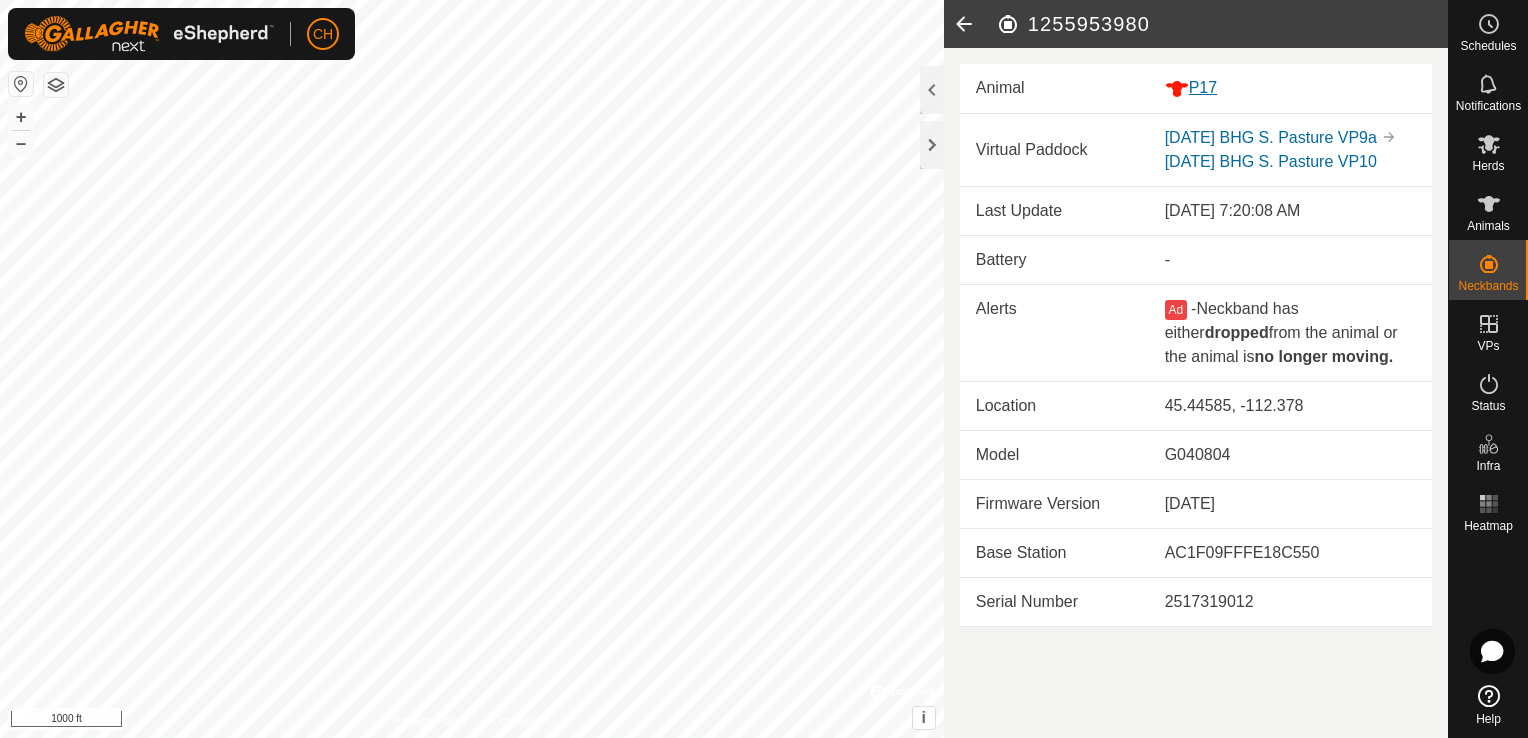 click on "P17" at bounding box center (1290, 88) 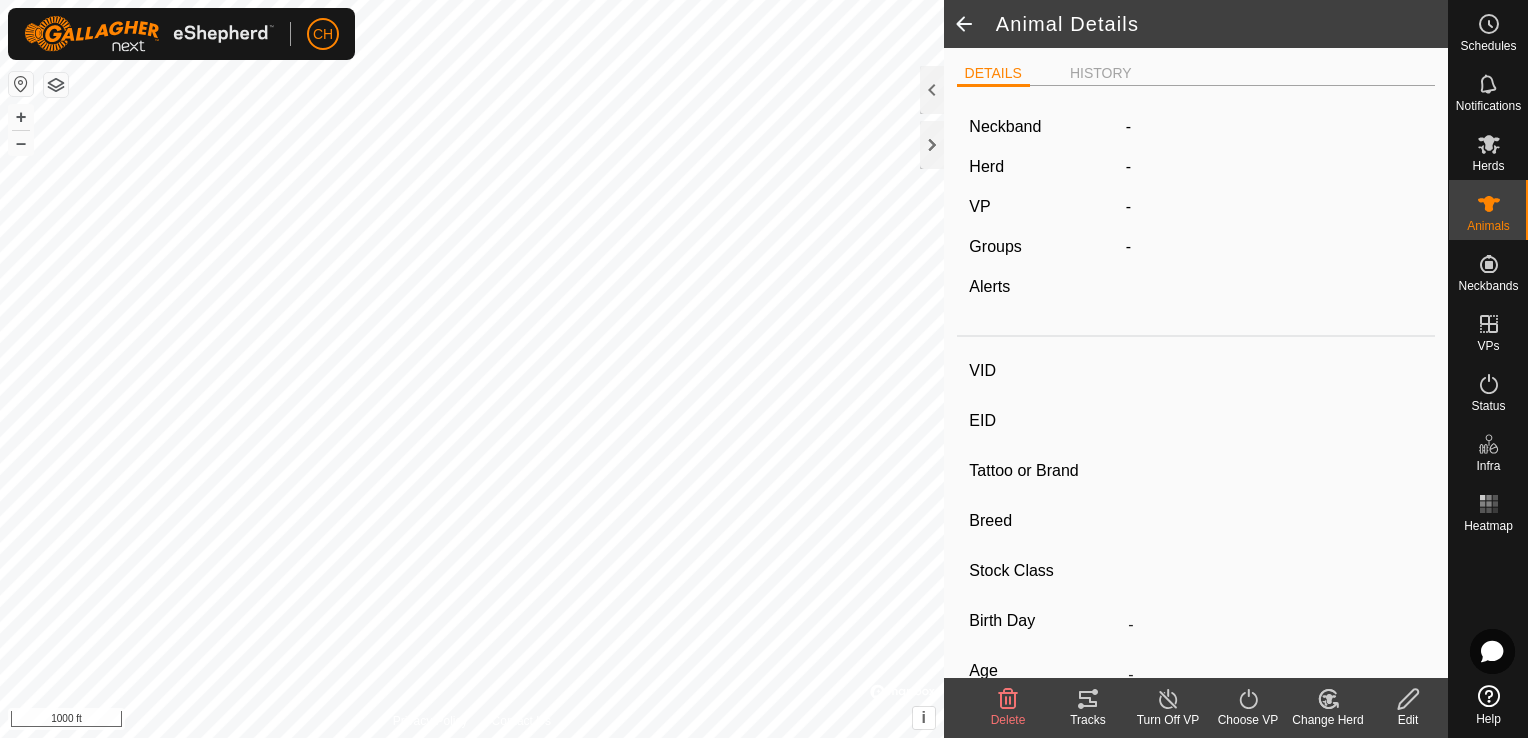 type on "P17" 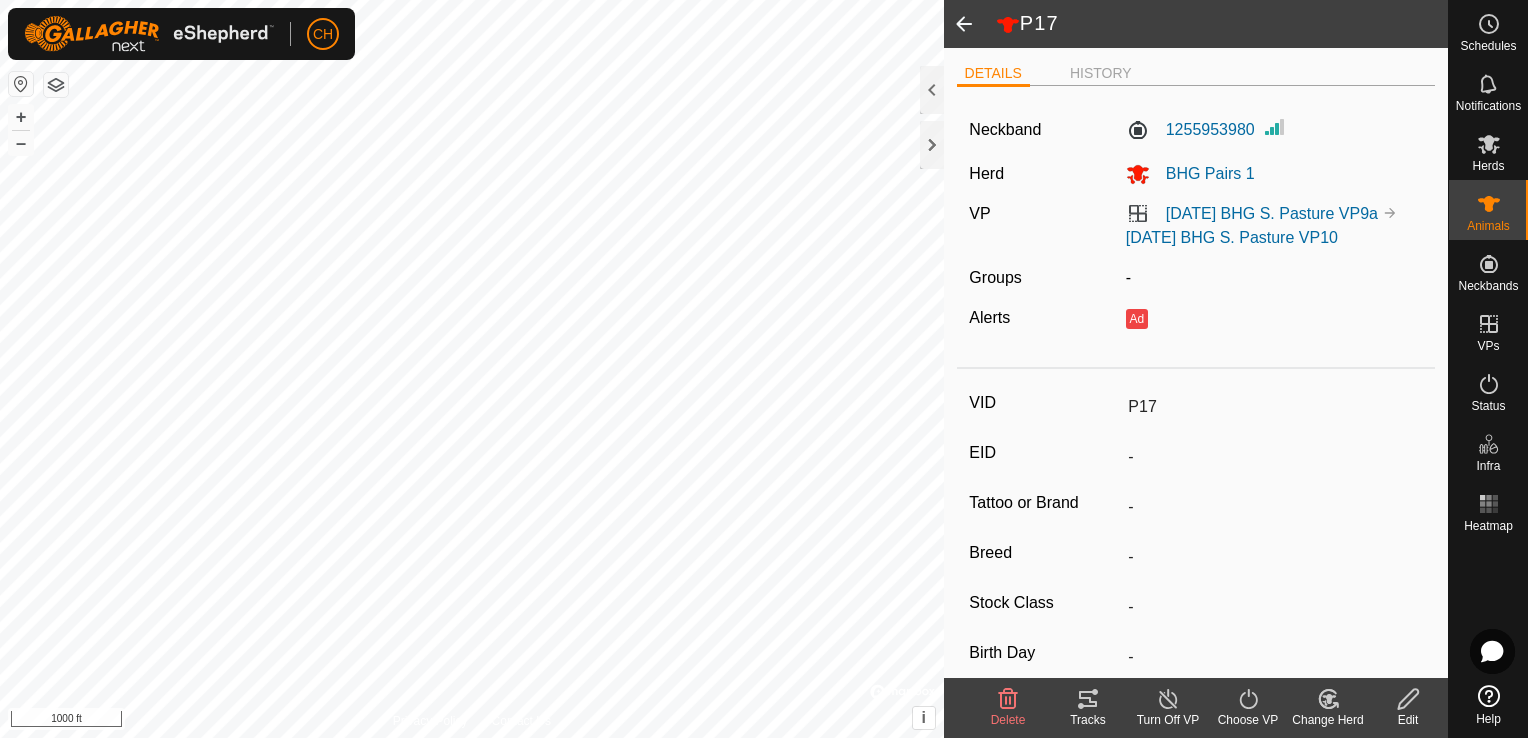 click 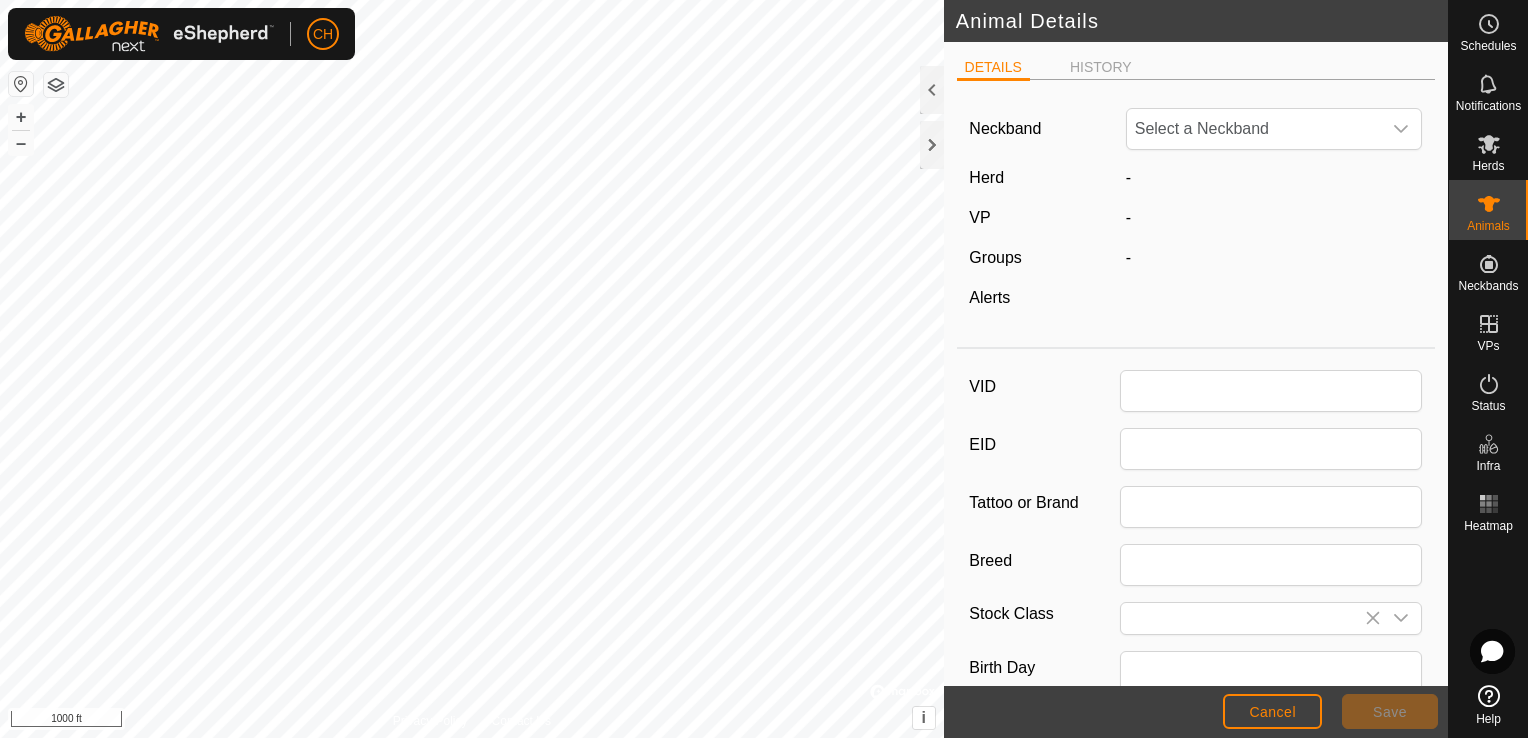 type on "P17" 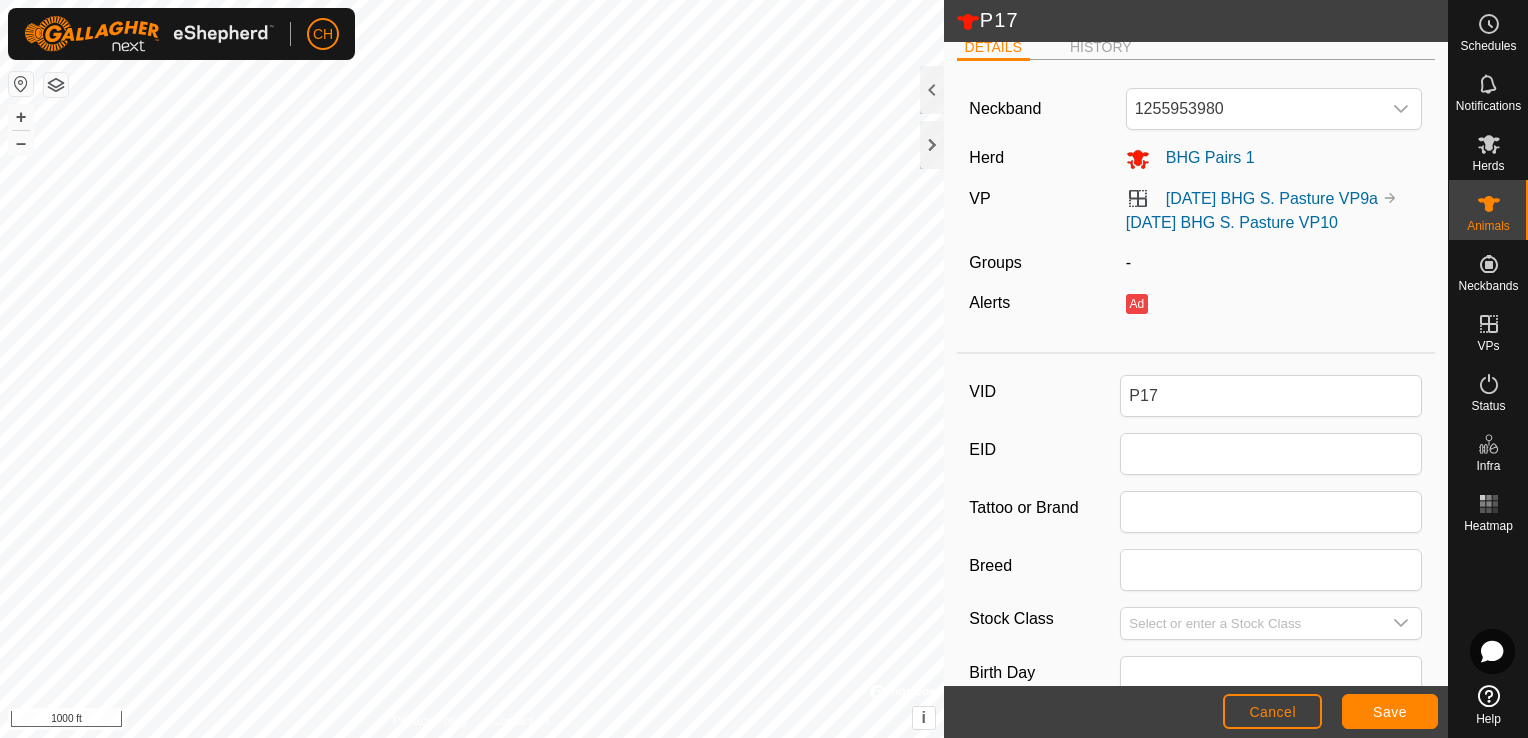 scroll, scrollTop: 0, scrollLeft: 0, axis: both 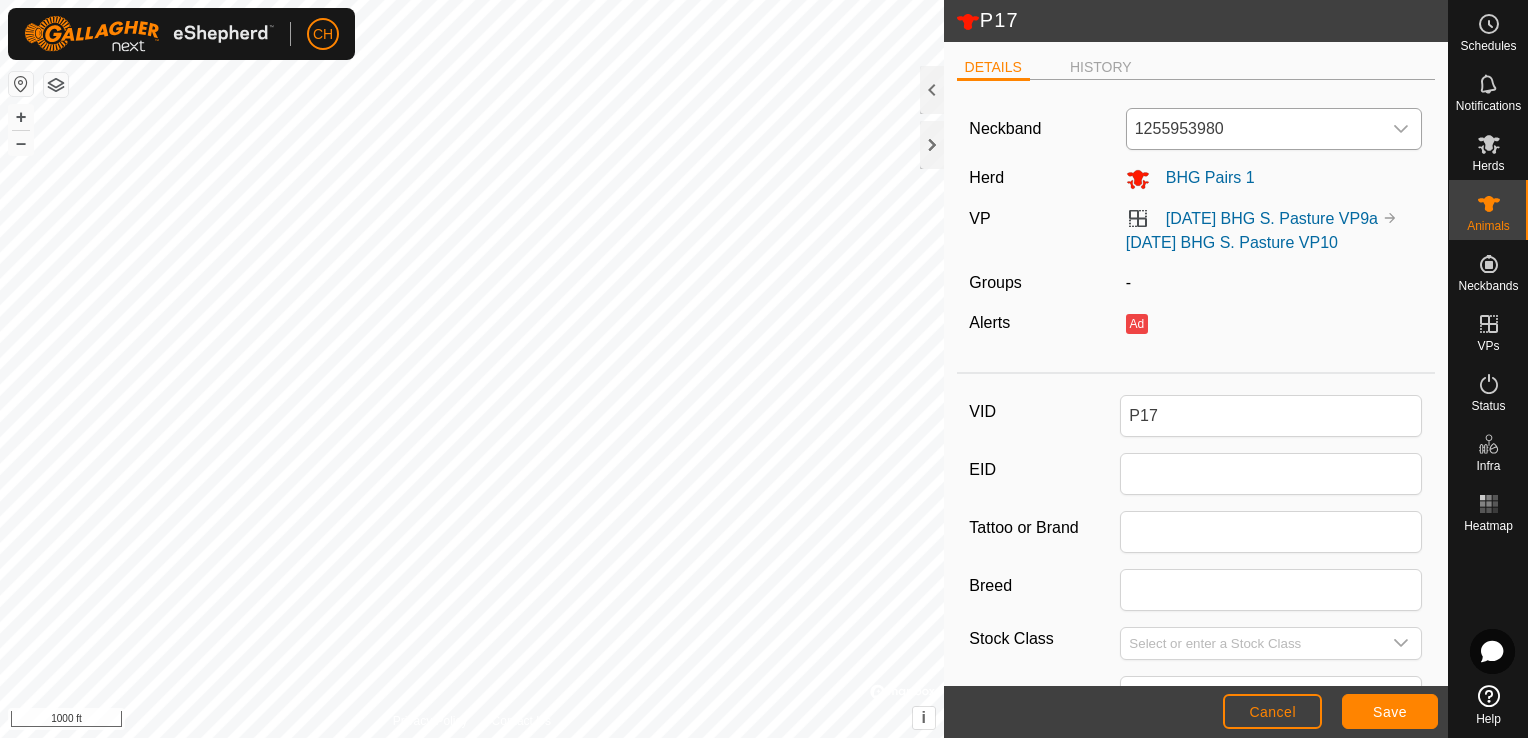click at bounding box center (1401, 129) 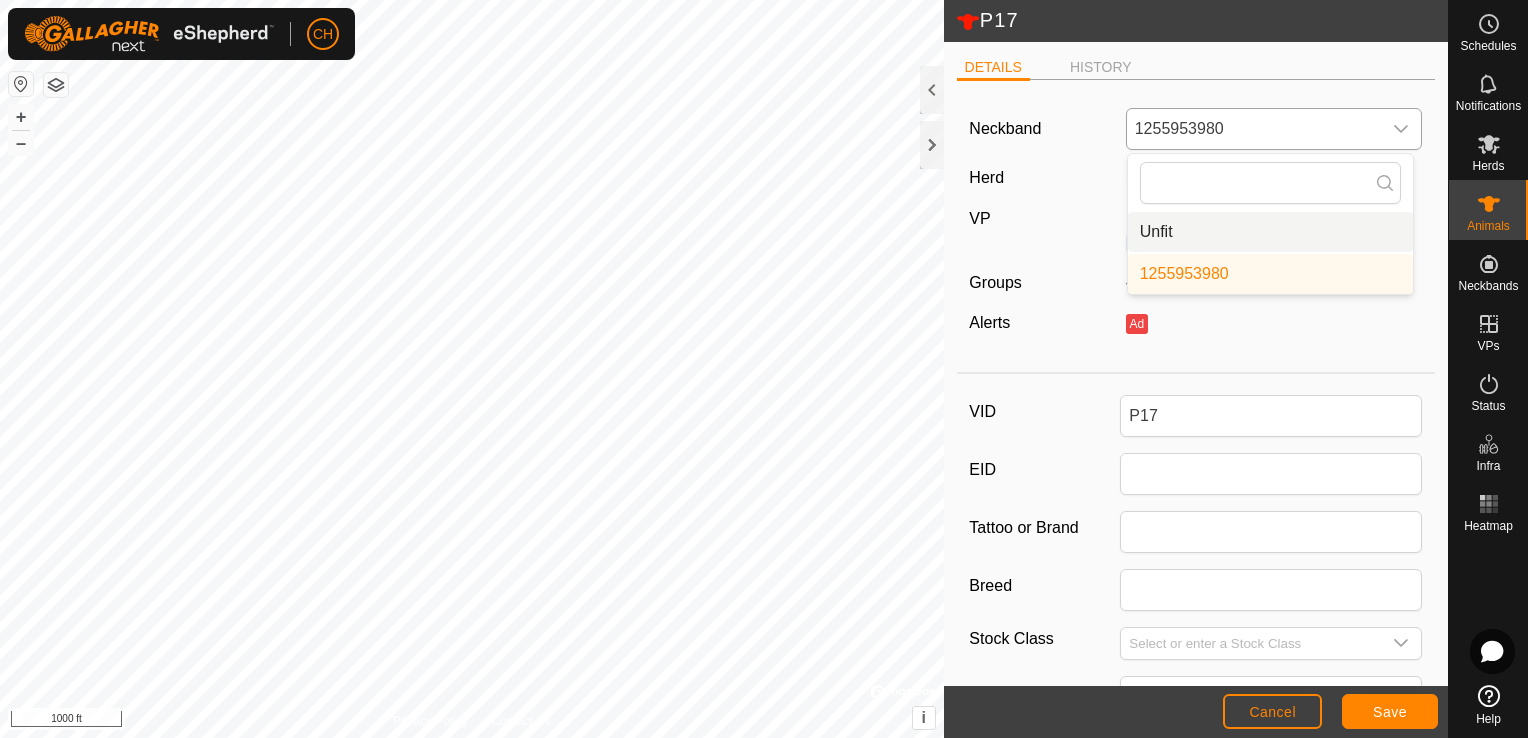click on "Unfit" at bounding box center (1270, 232) 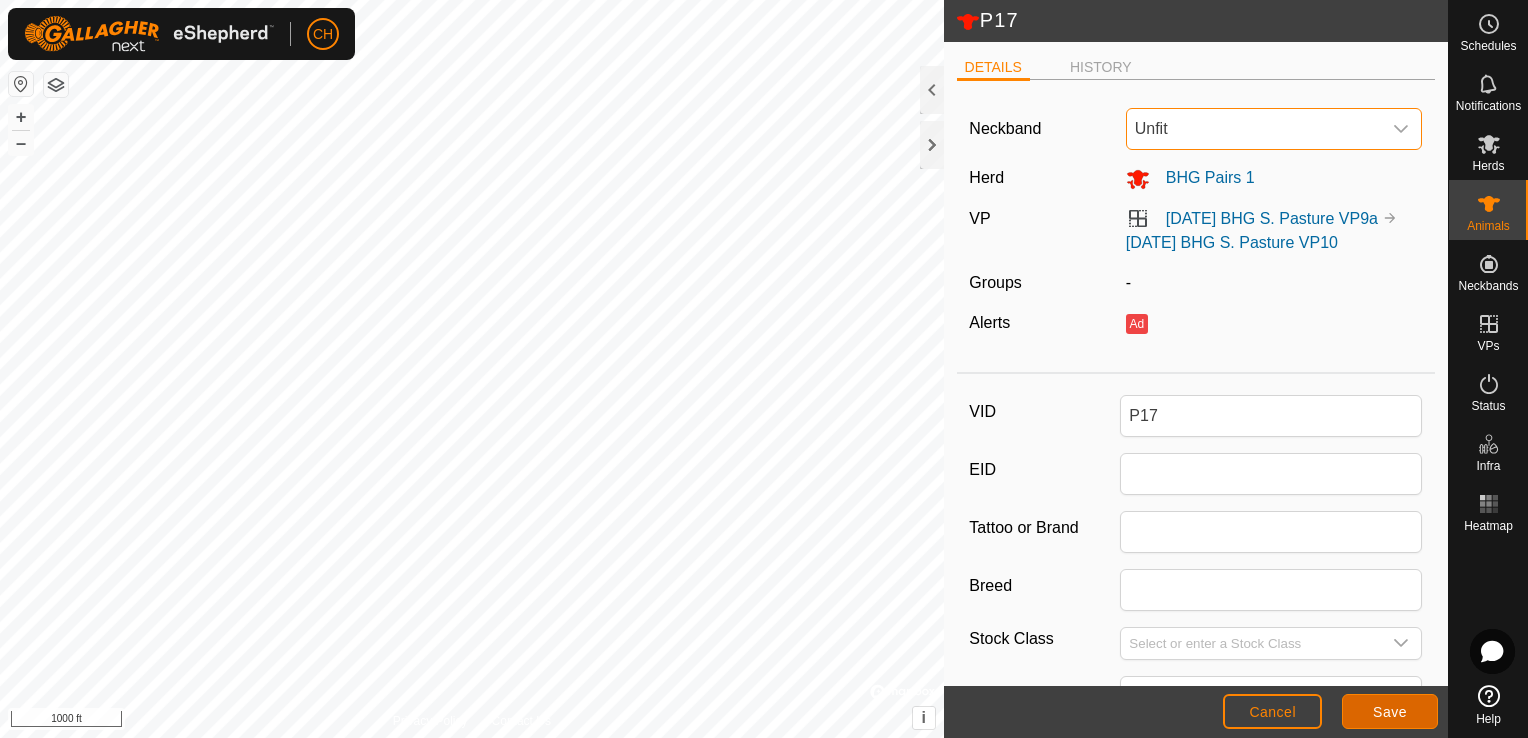 click on "Save" 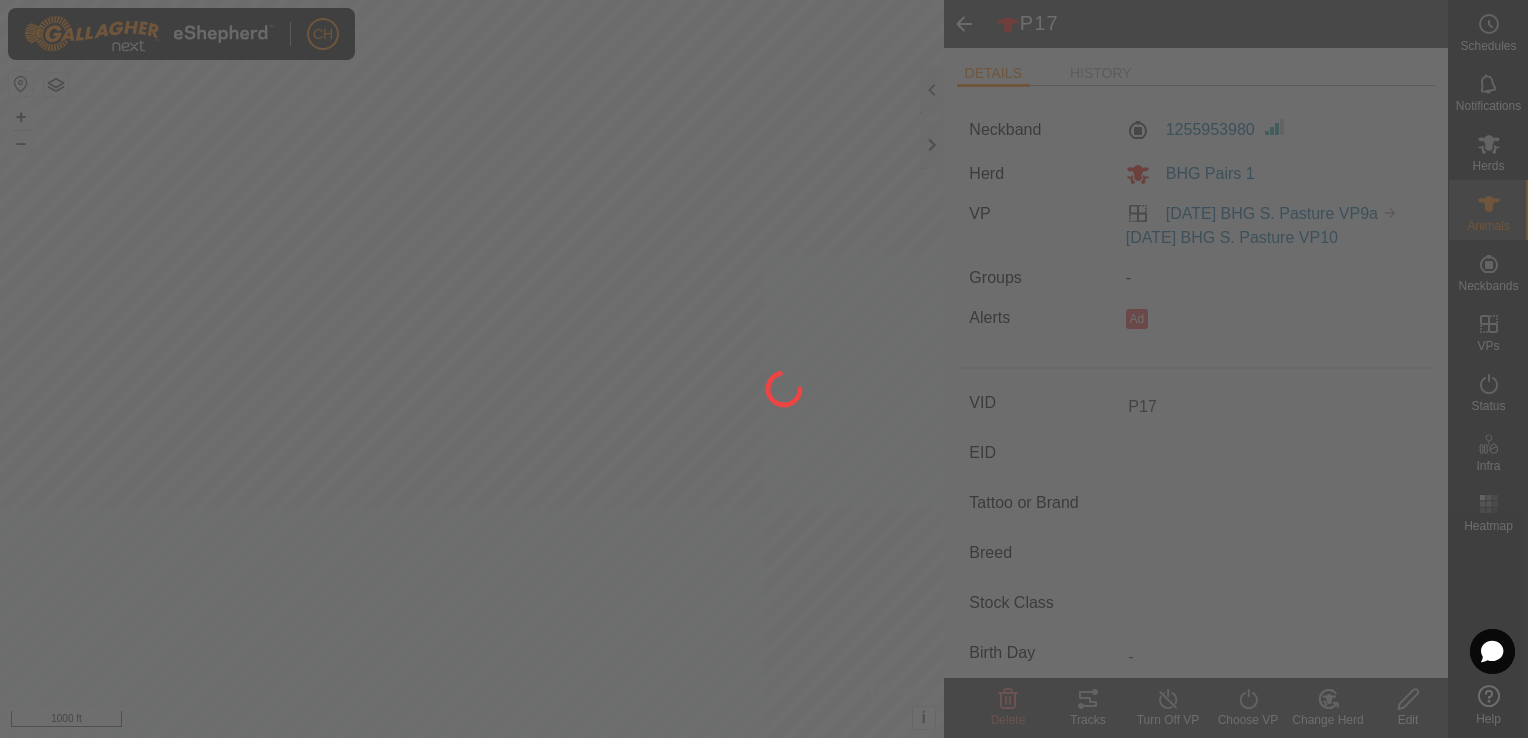 type on "-" 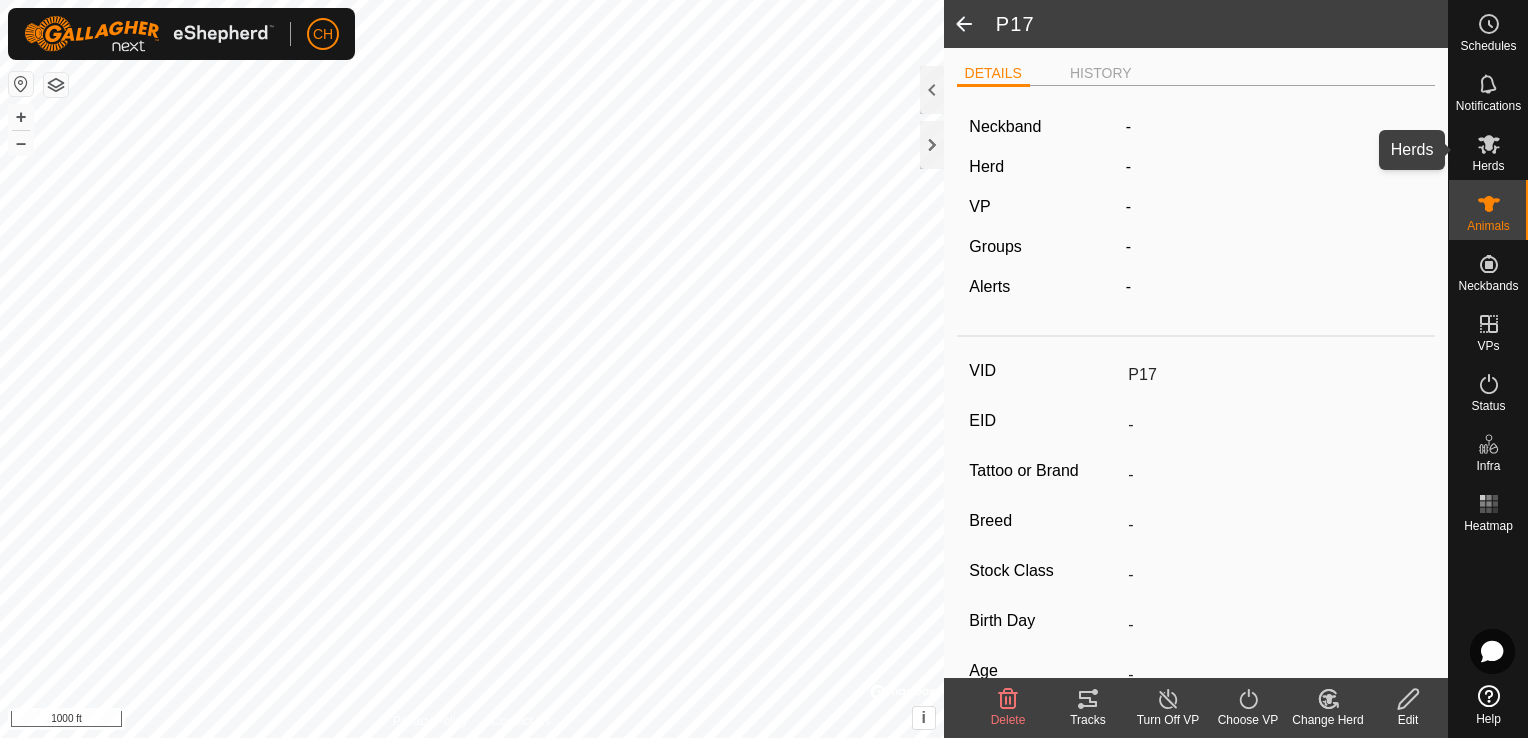 click on "Herds" at bounding box center (1488, 166) 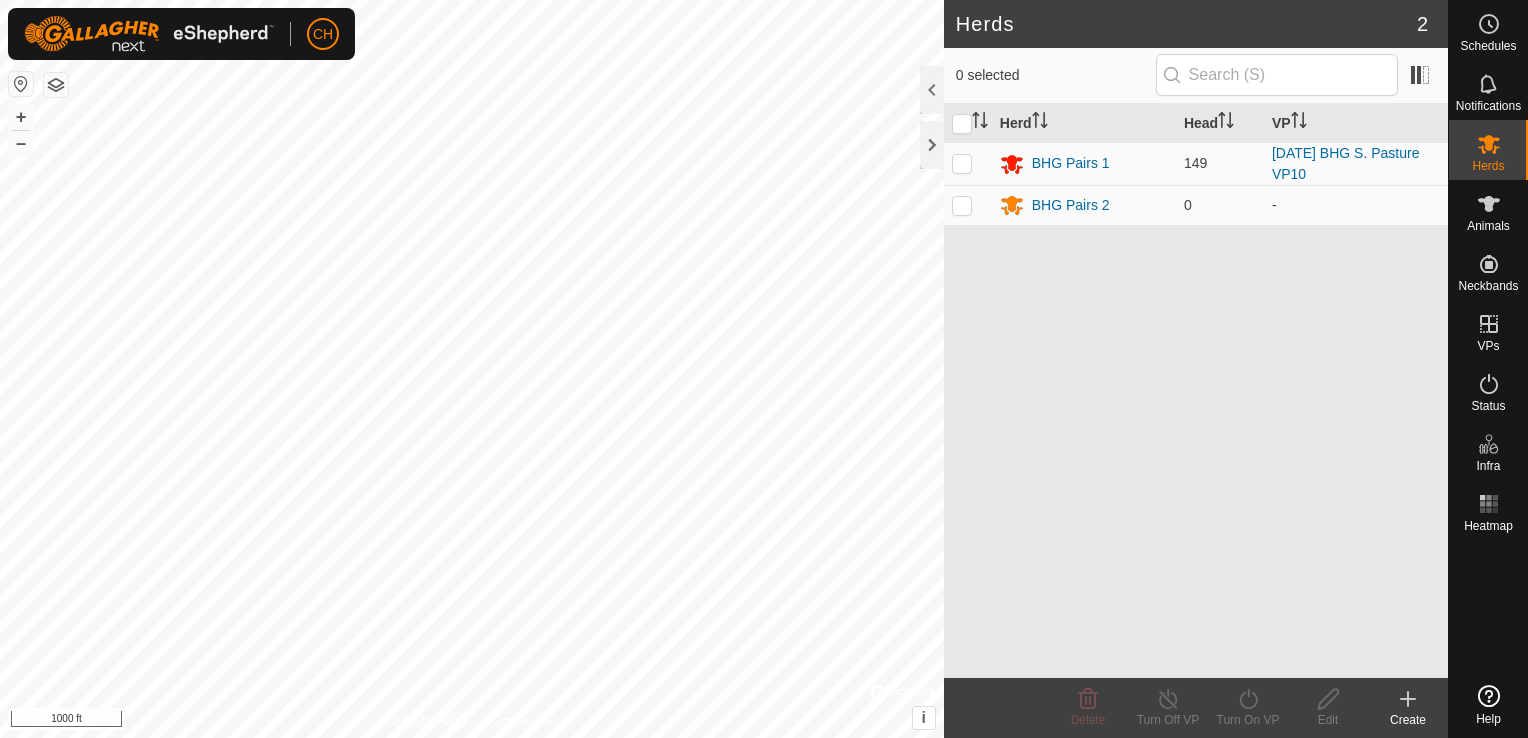 scroll, scrollTop: 0, scrollLeft: 0, axis: both 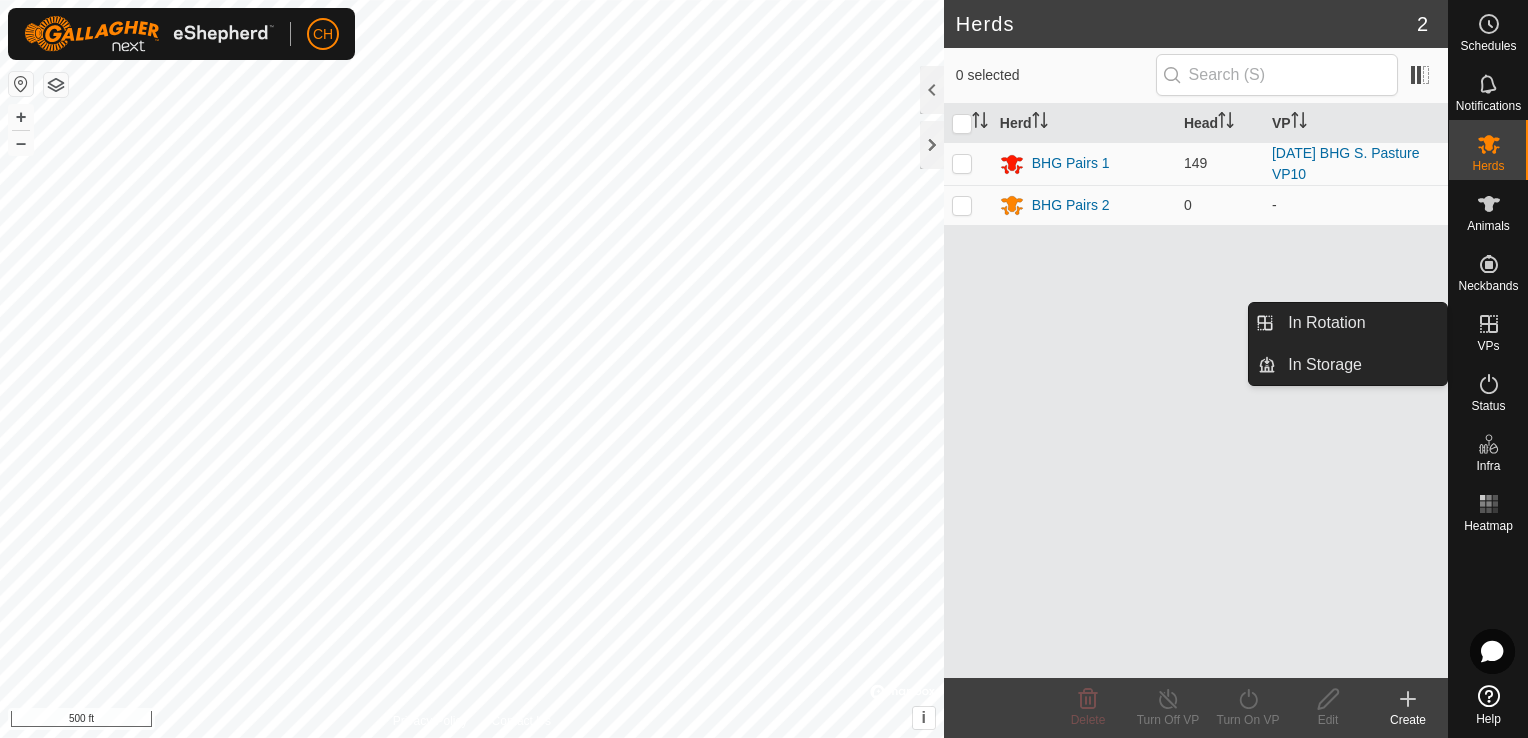 click at bounding box center [1489, 324] 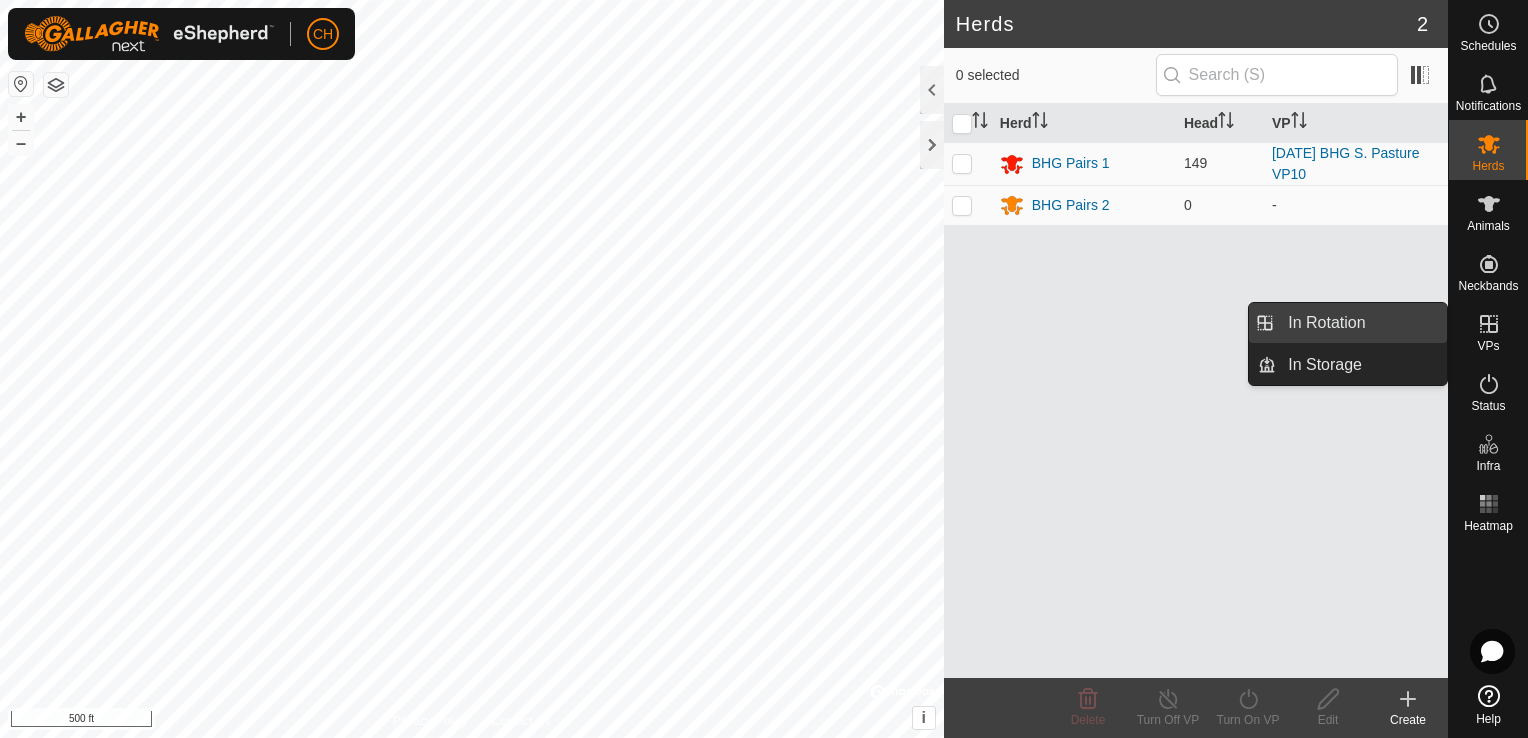 click on "In Rotation" at bounding box center [1361, 323] 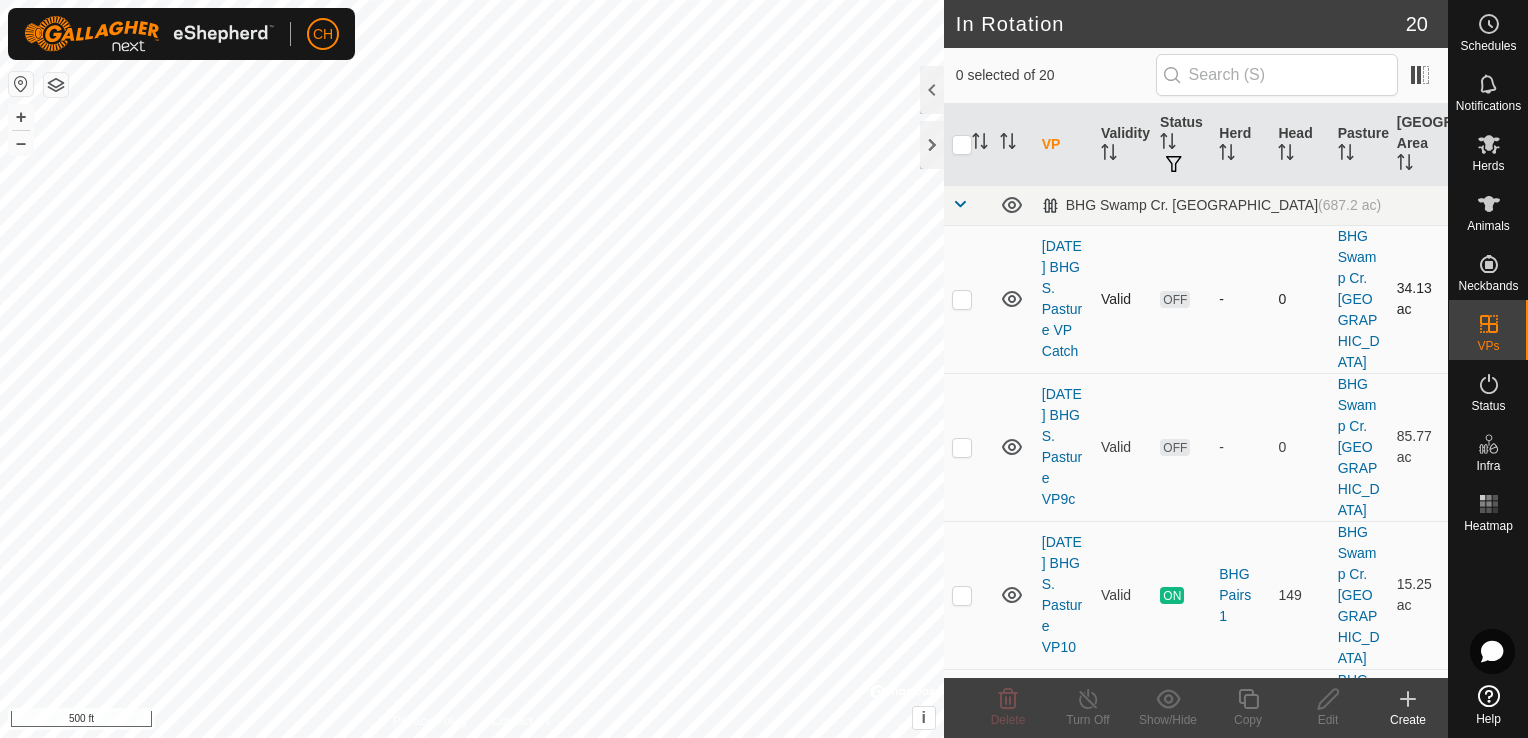 click on "OFF" at bounding box center [1175, 299] 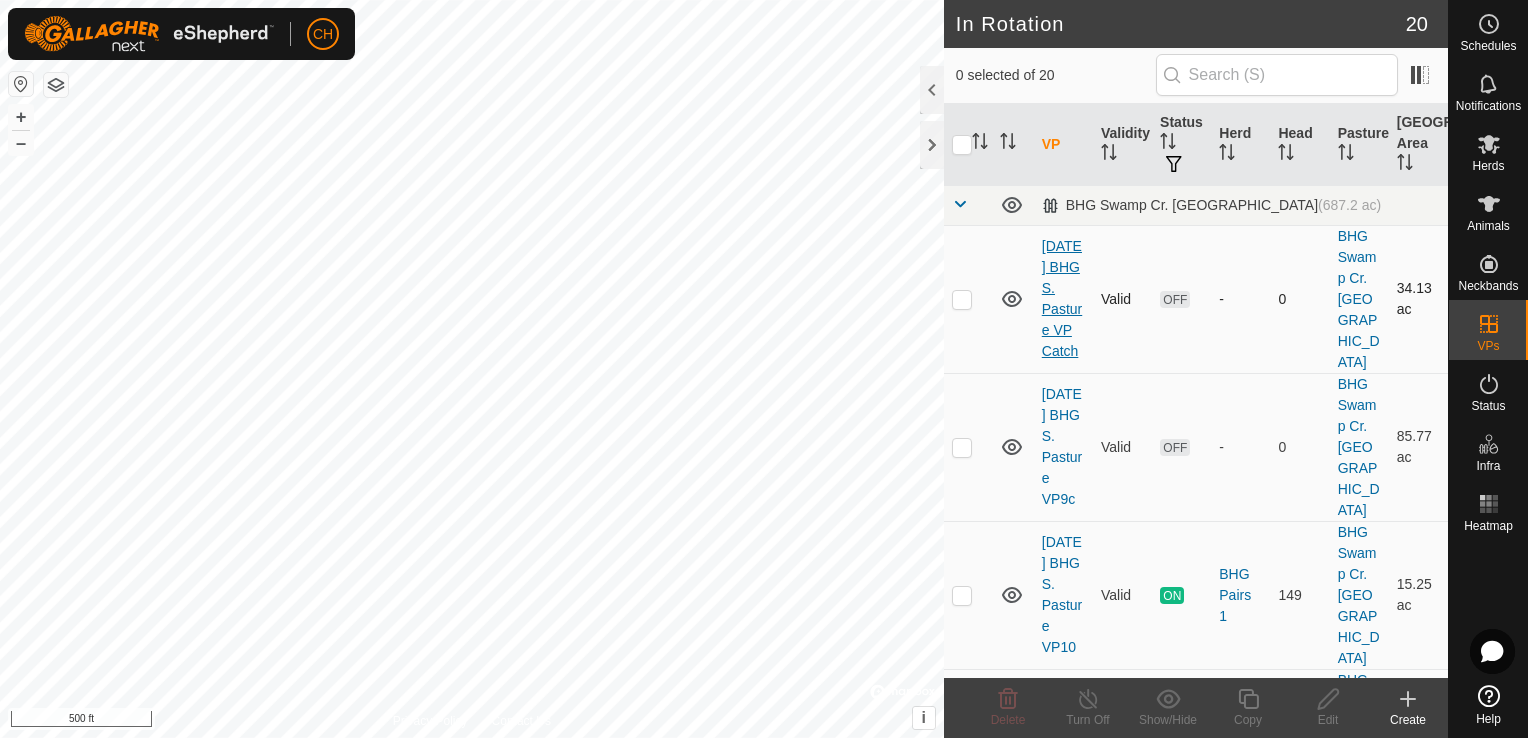 click on "[DATE] BHG S. Pasture VP Catch" at bounding box center (1062, 298) 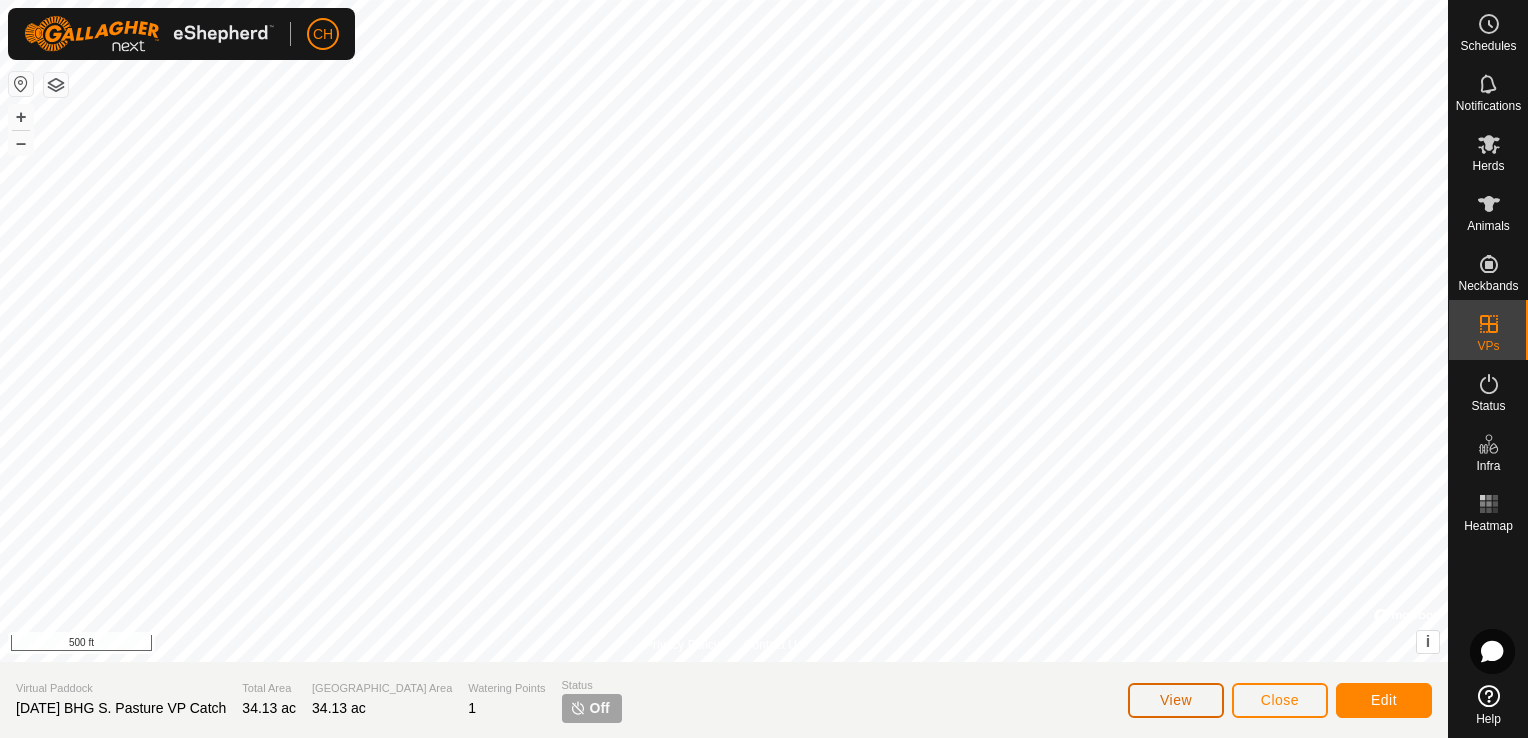click on "View" 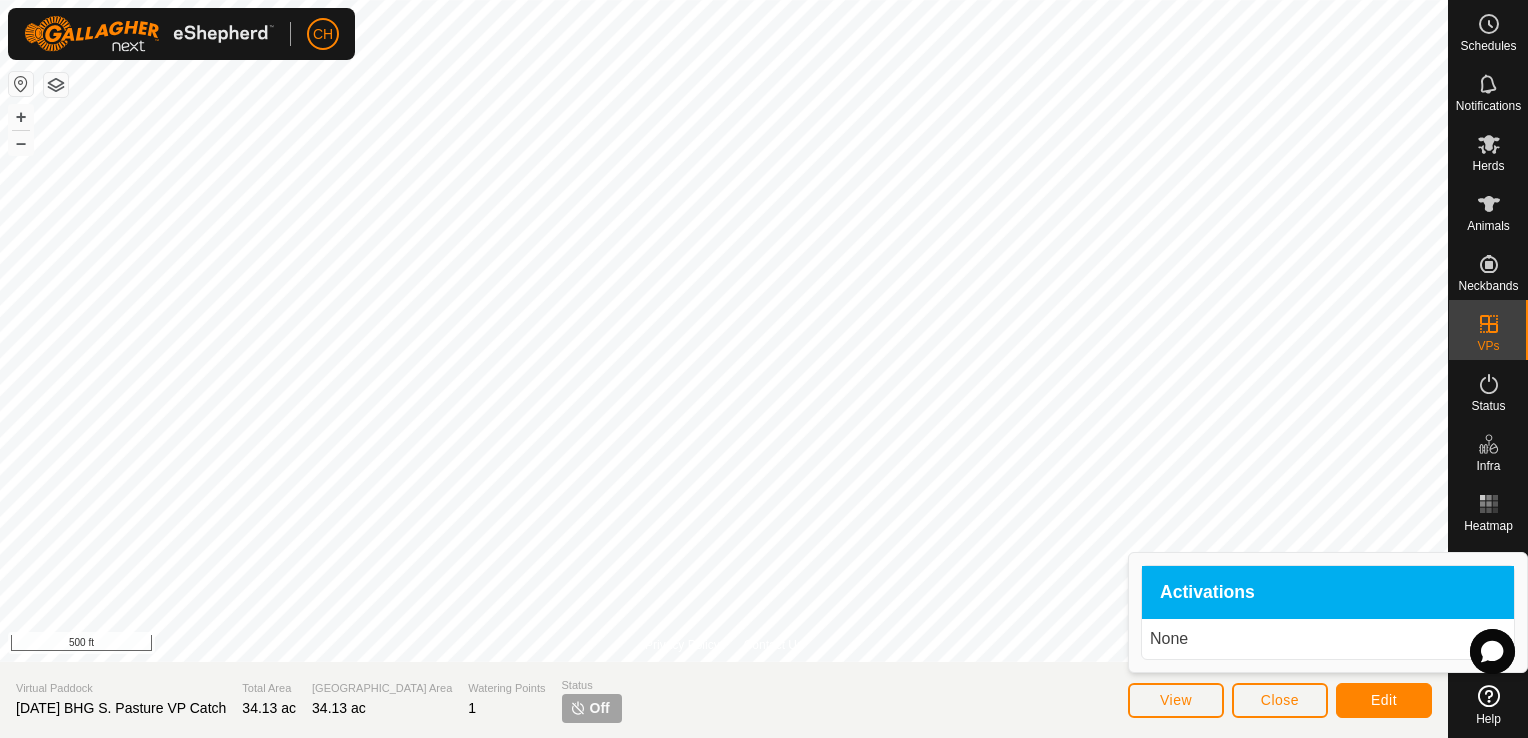 click on "Activations" at bounding box center [1328, 593] 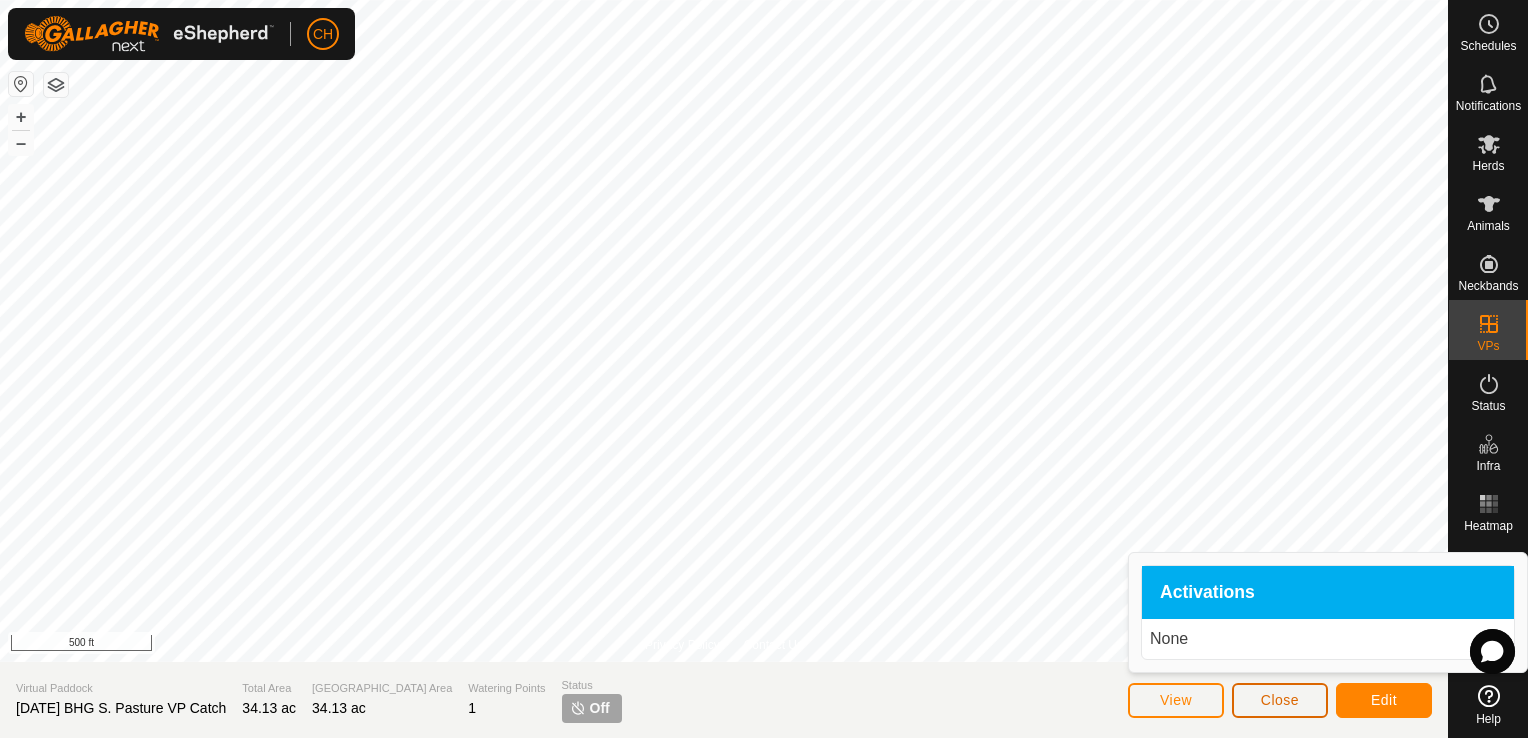 click on "Close" 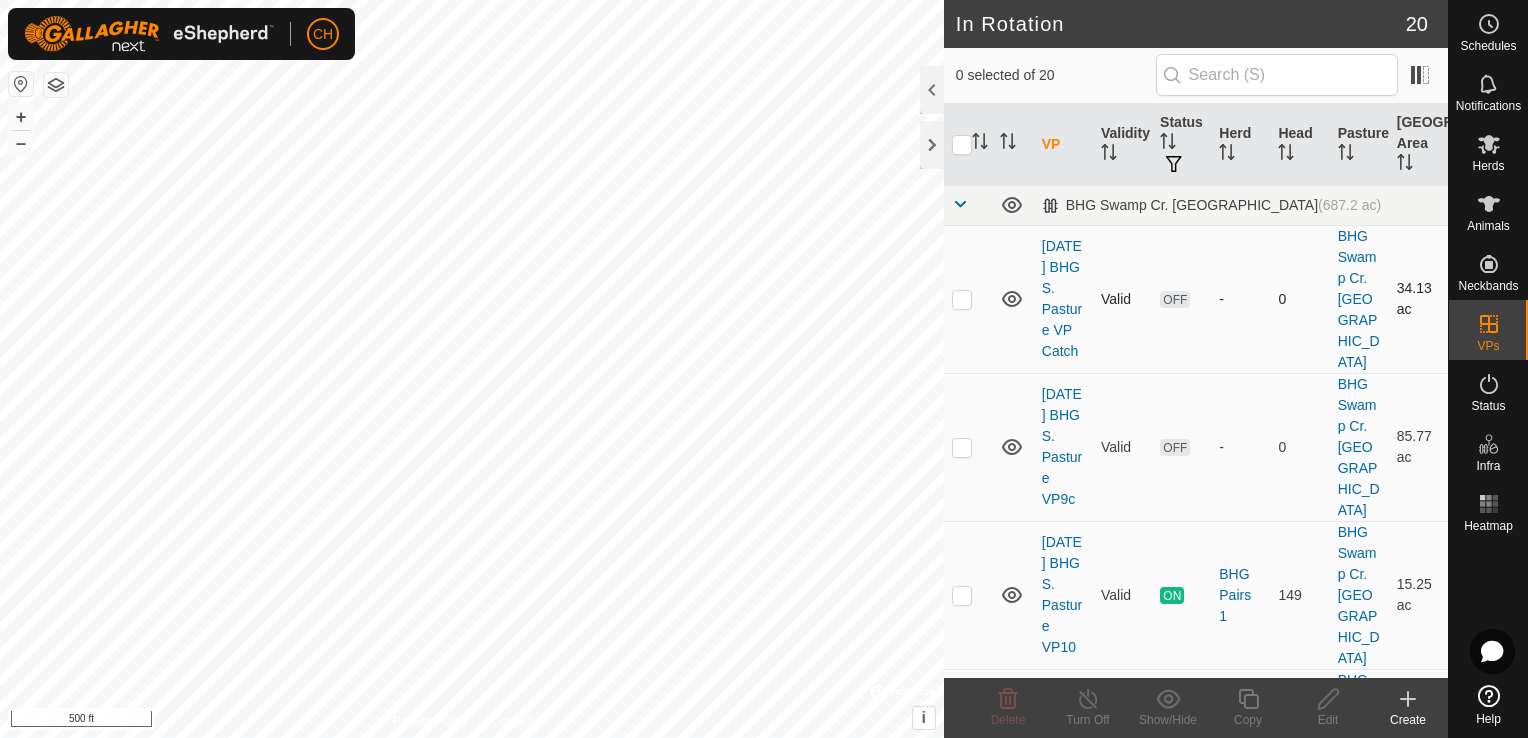 click at bounding box center (962, 299) 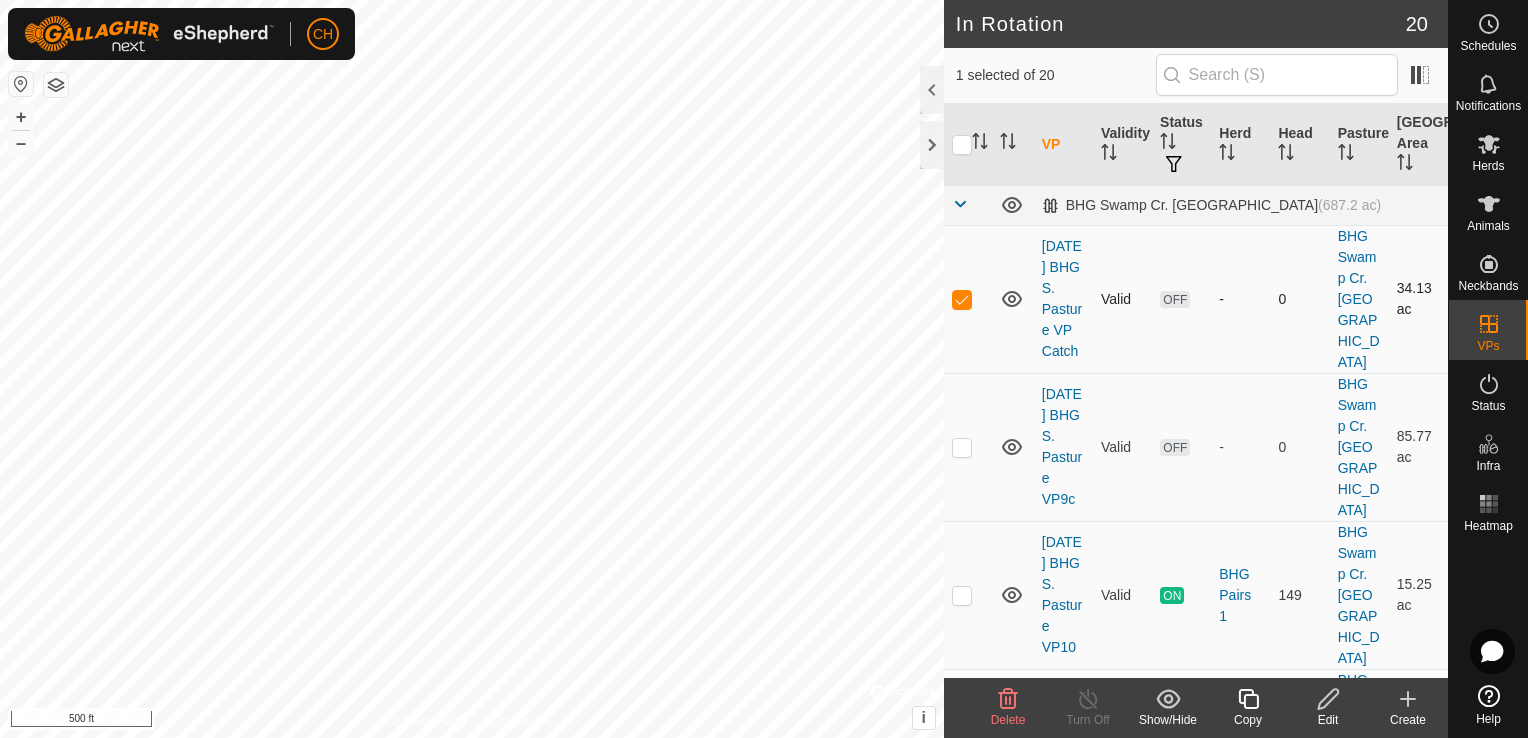 click on "OFF" at bounding box center (1175, 299) 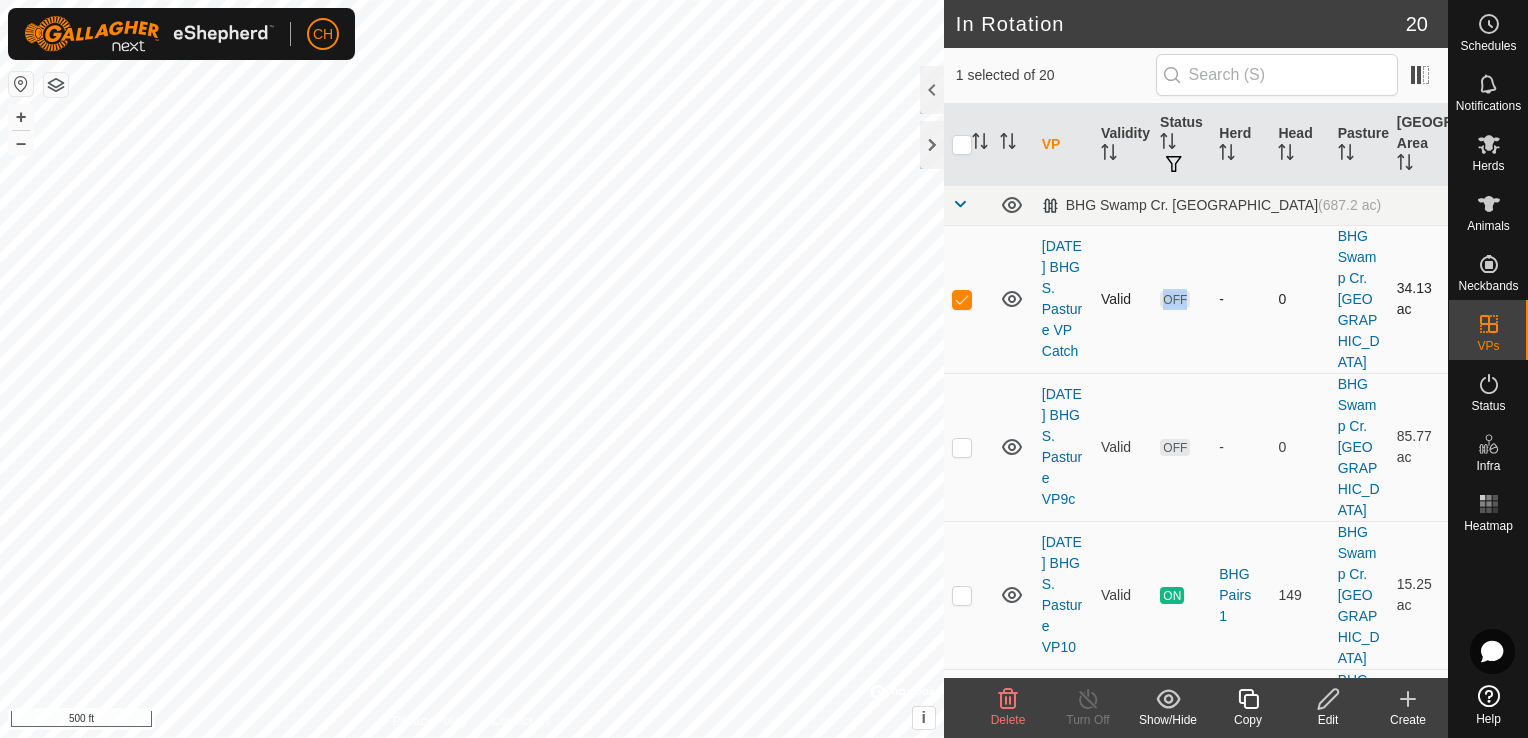 click on "OFF" at bounding box center [1175, 299] 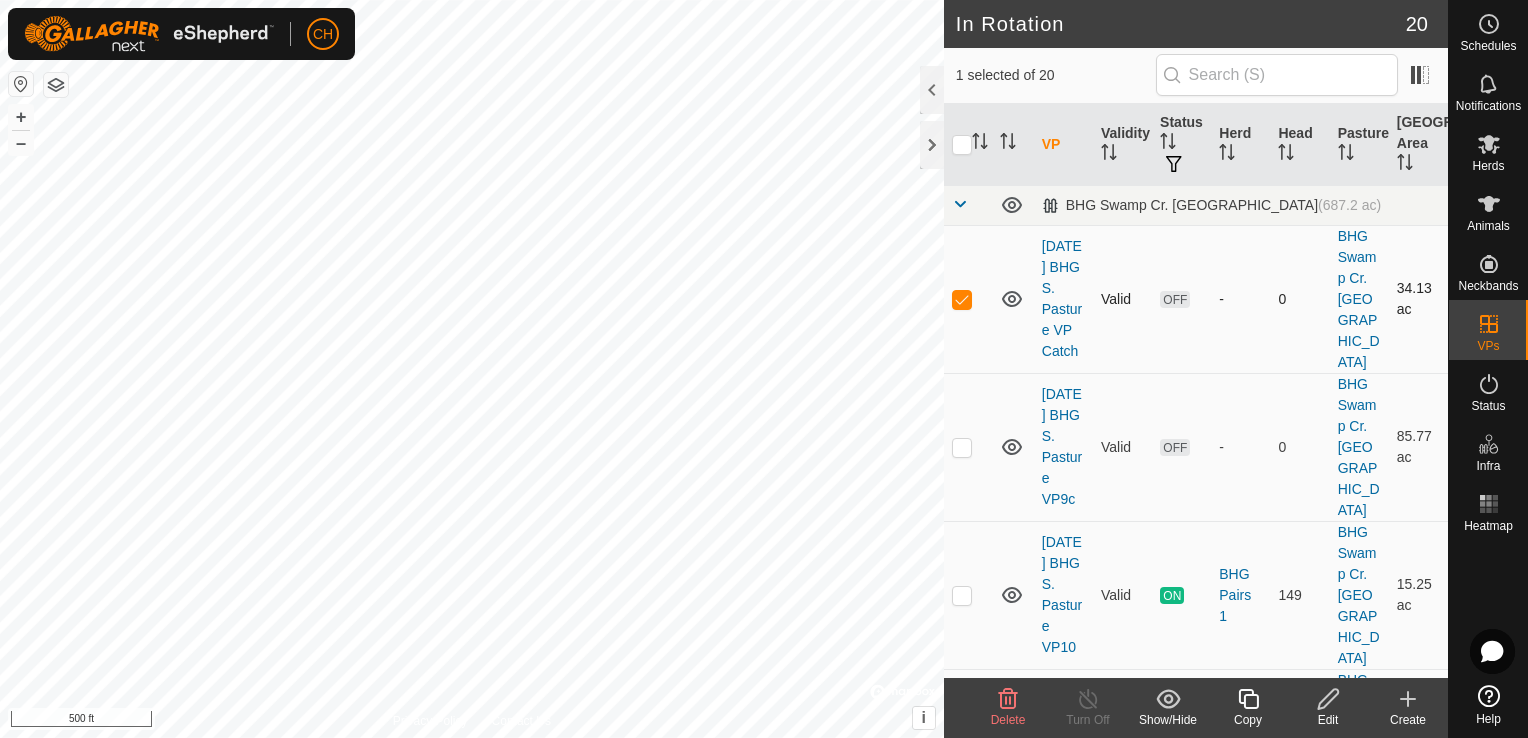 click at bounding box center (962, 299) 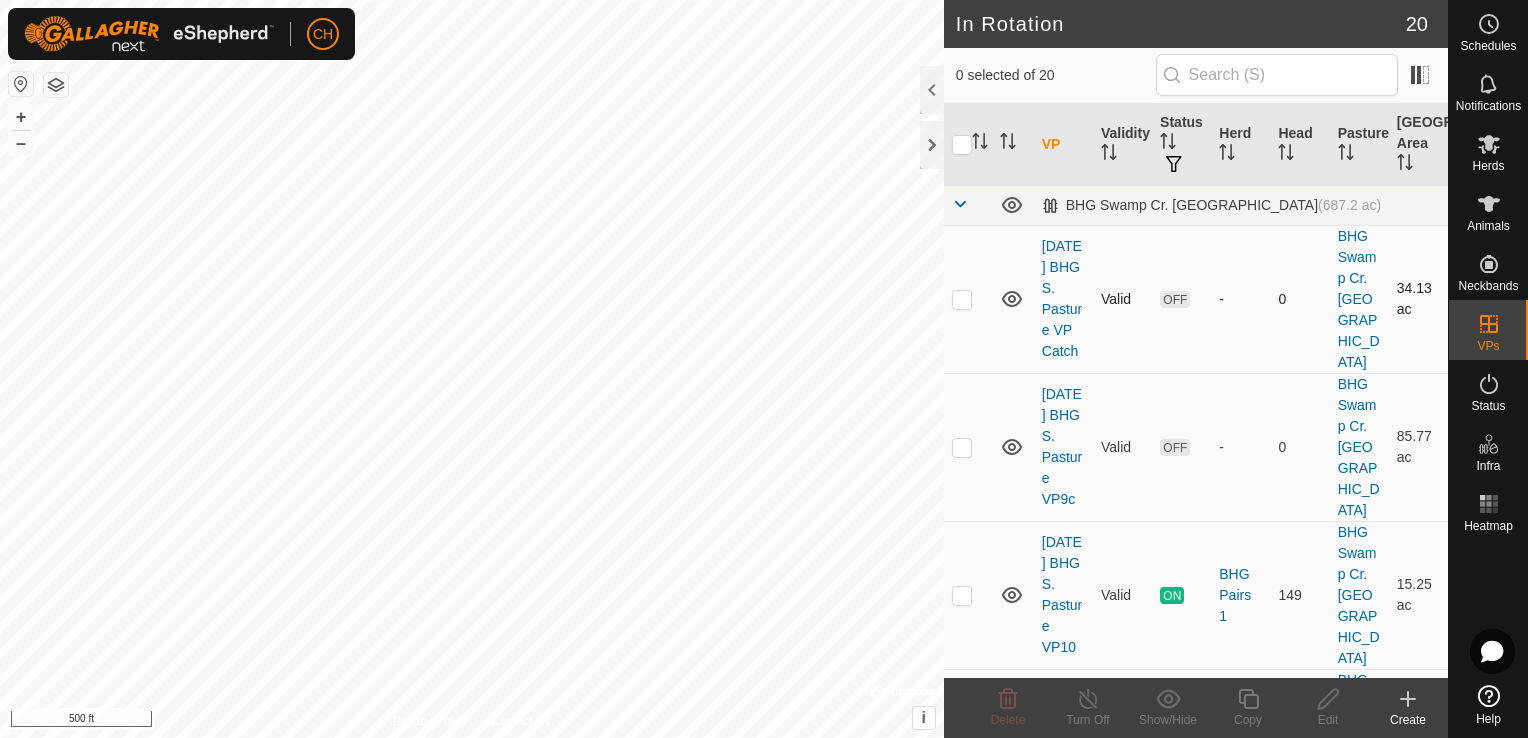 drag, startPoint x: 958, startPoint y: 301, endPoint x: 949, endPoint y: 315, distance: 16.643316 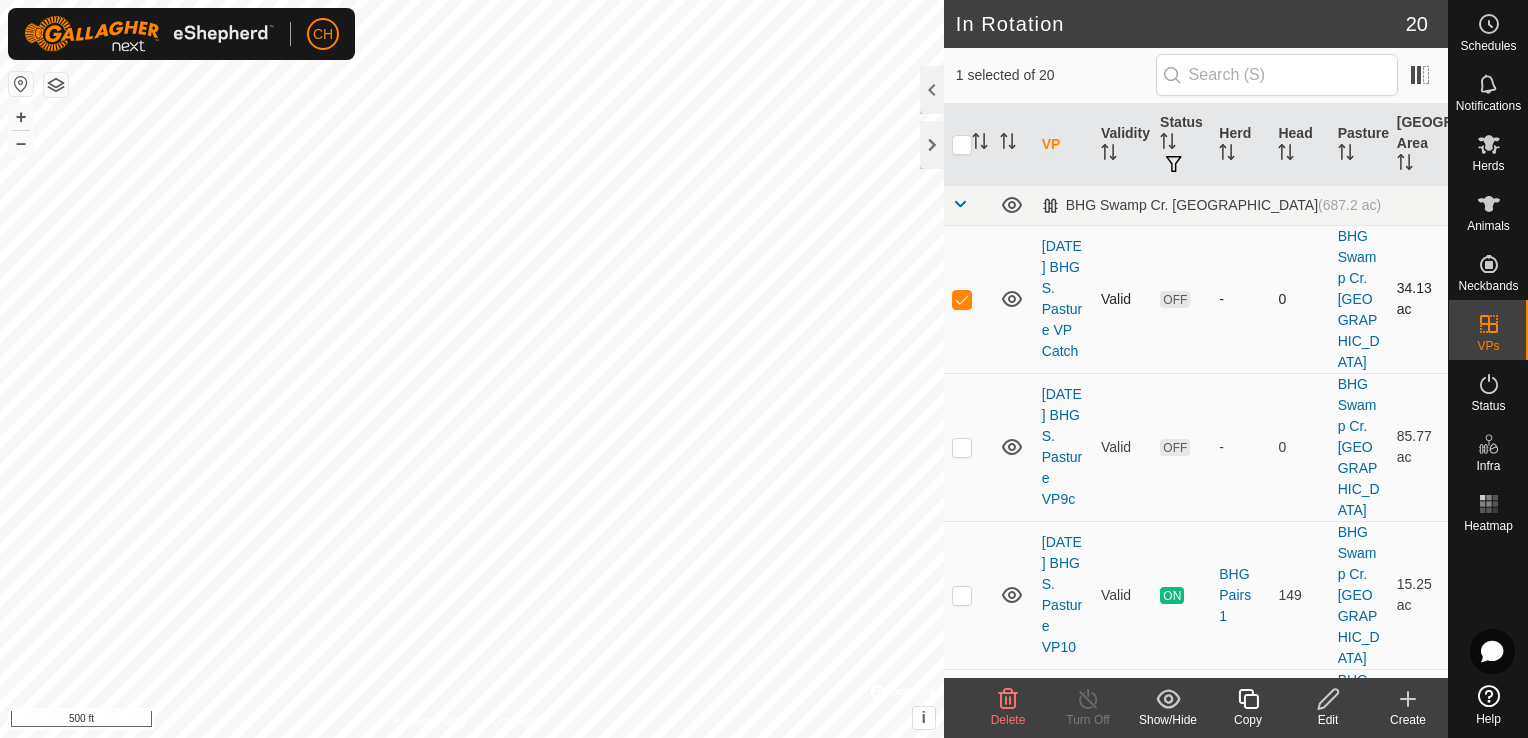 drag, startPoint x: 963, startPoint y: 302, endPoint x: 956, endPoint y: 332, distance: 30.805843 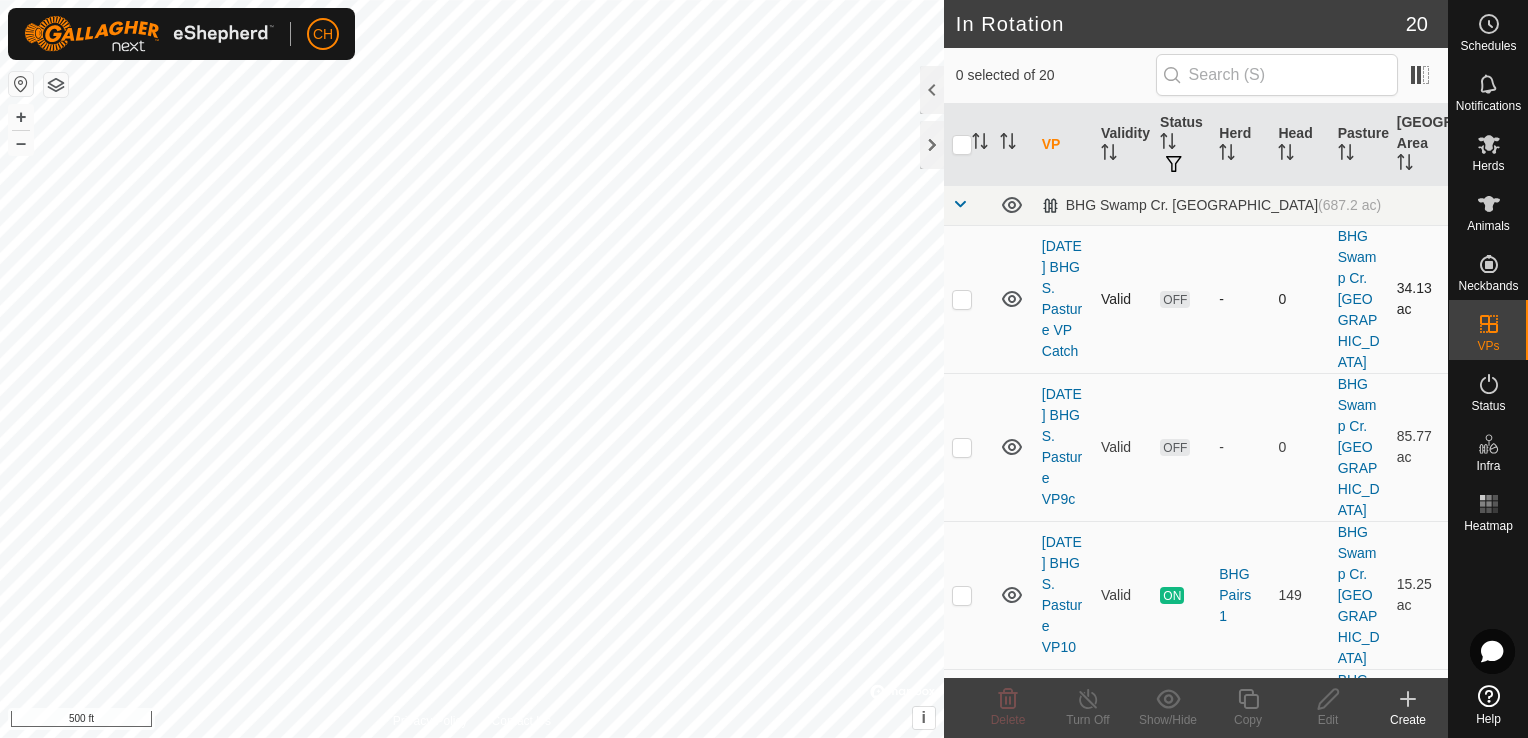 click at bounding box center [962, 299] 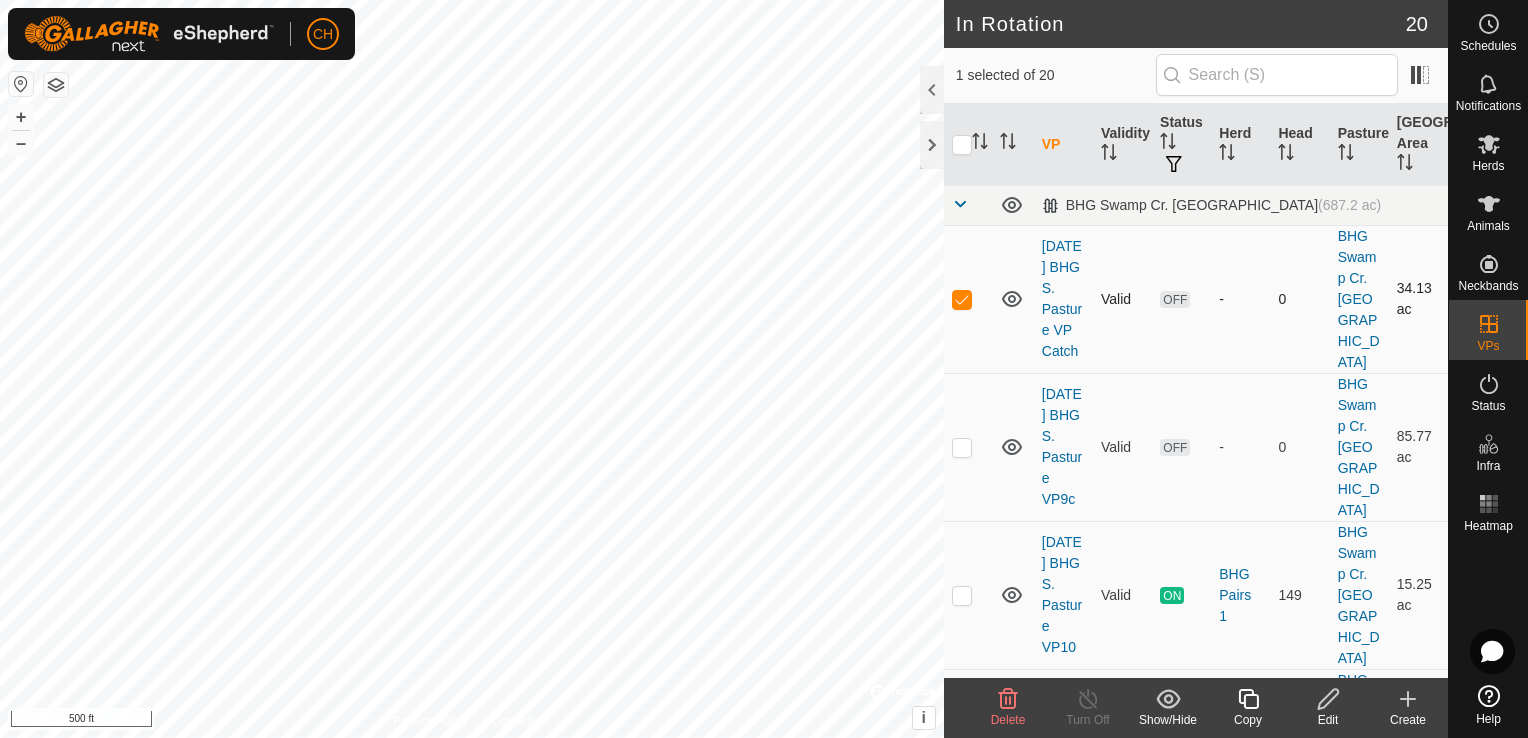click on "-" at bounding box center (1240, 299) 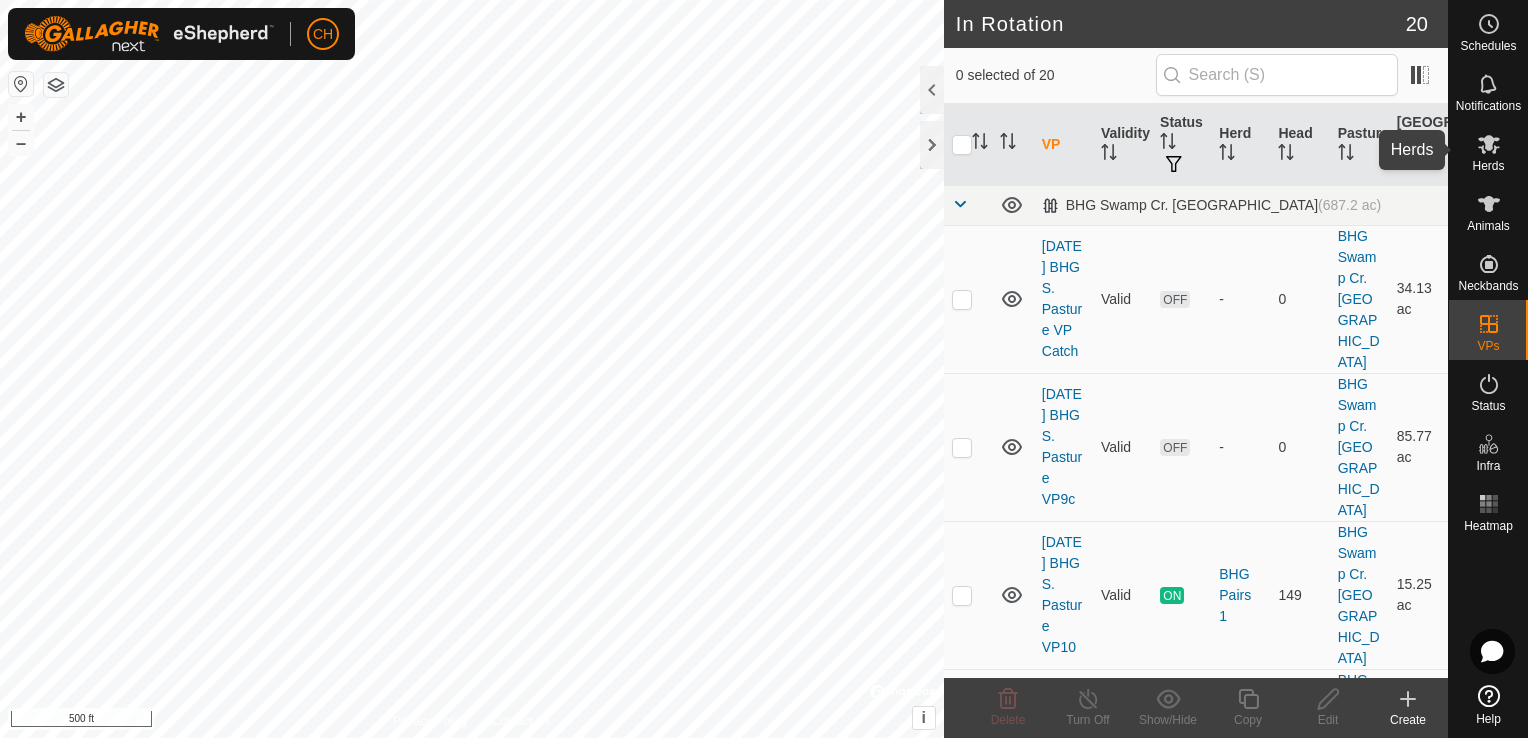 click on "Herds" at bounding box center [1488, 166] 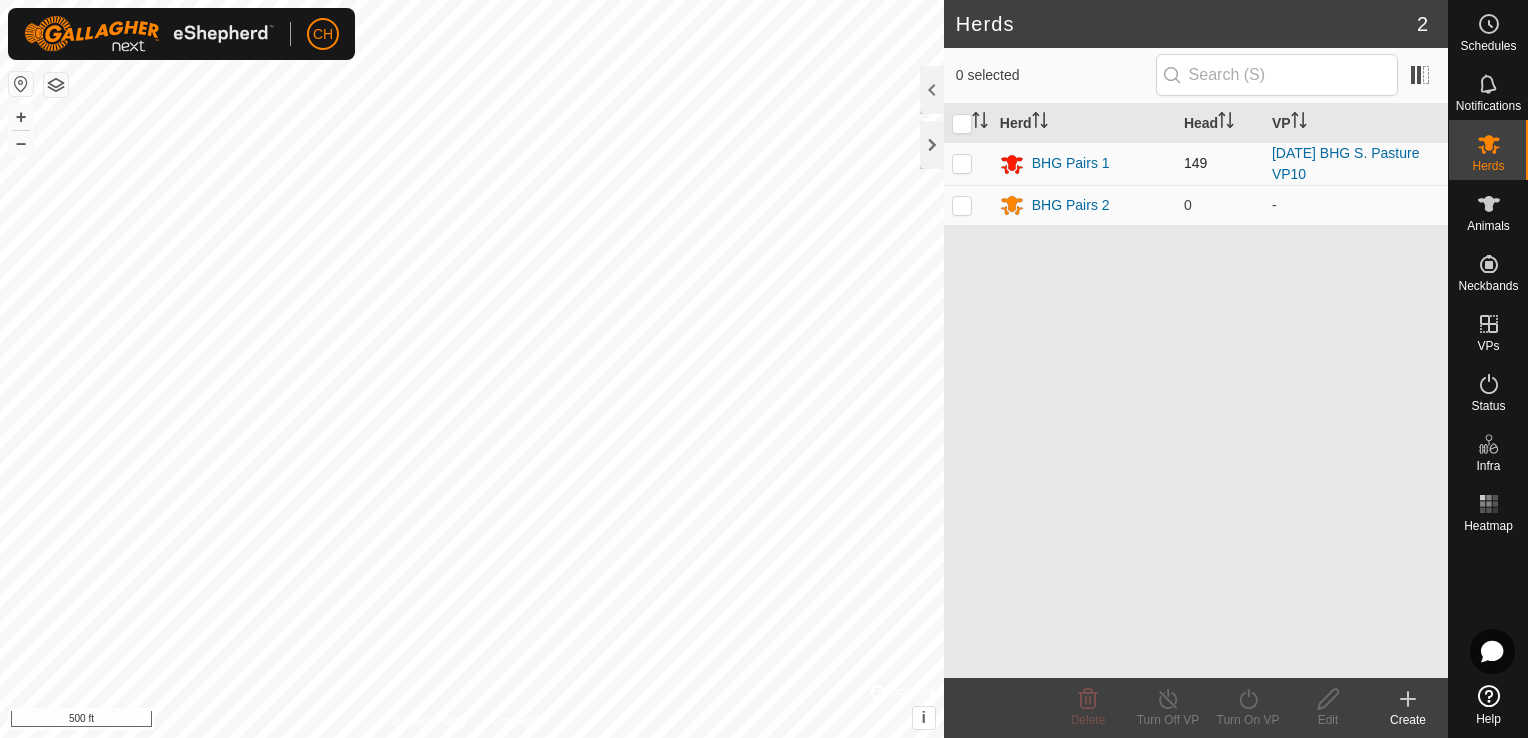 click at bounding box center (962, 163) 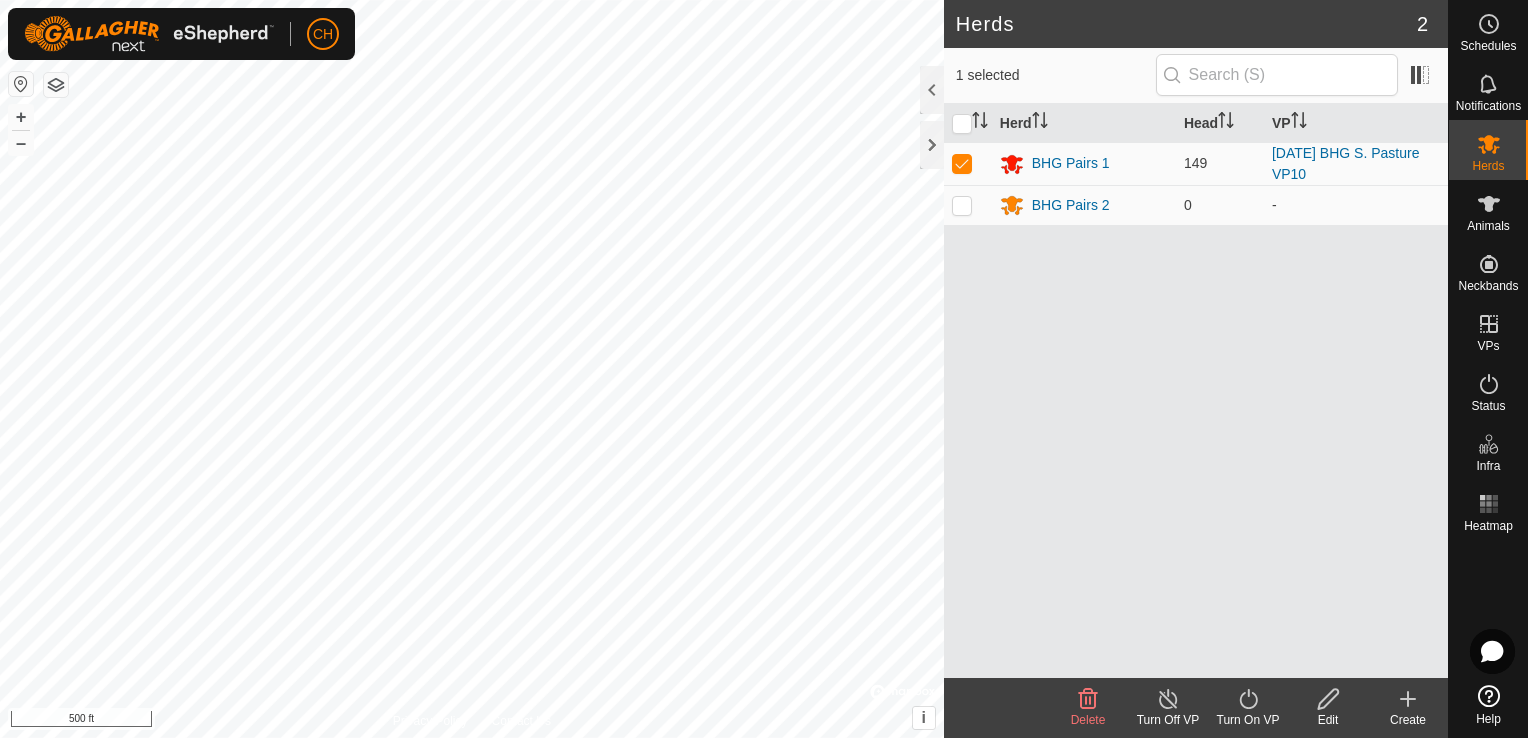 click 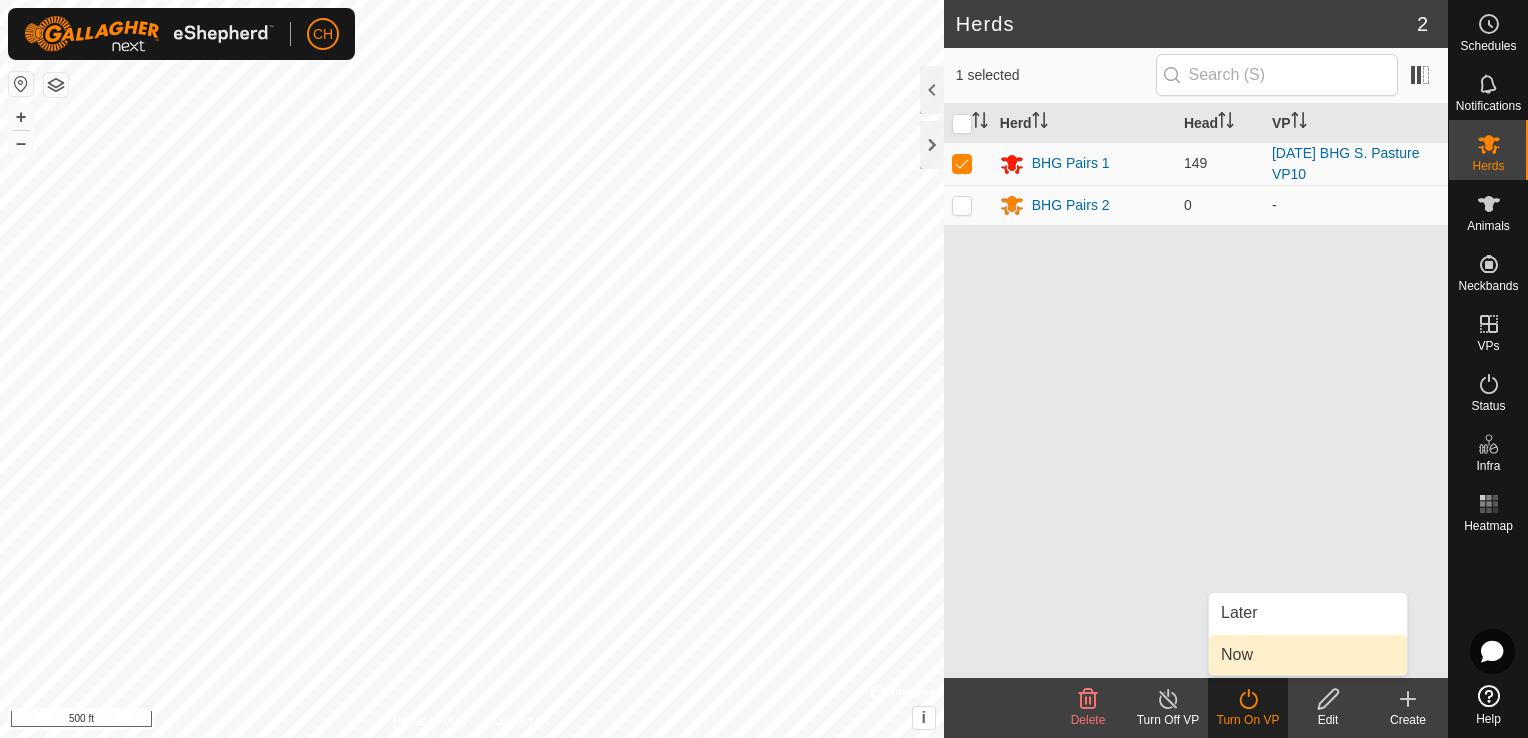 click on "Now" at bounding box center (1308, 655) 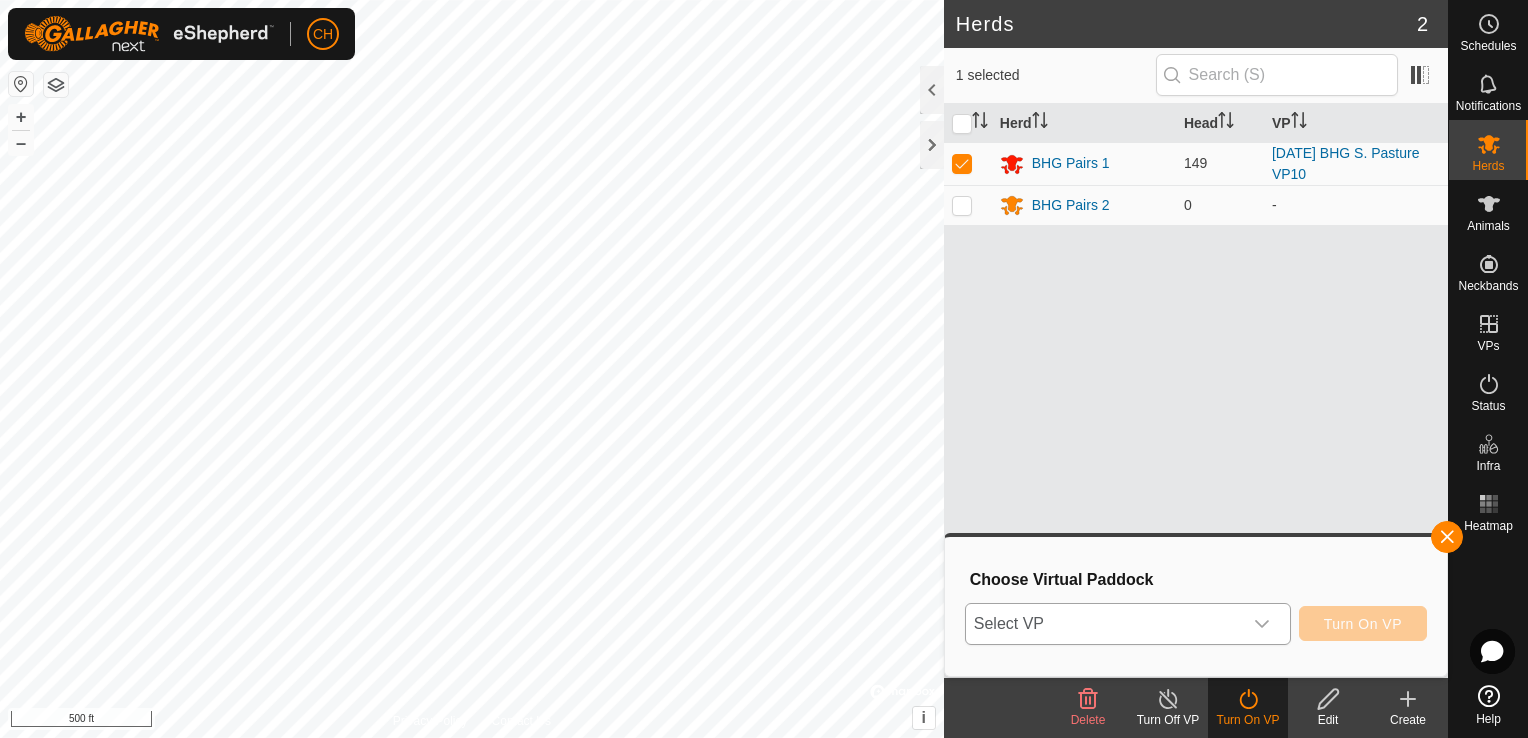 click at bounding box center [1262, 624] 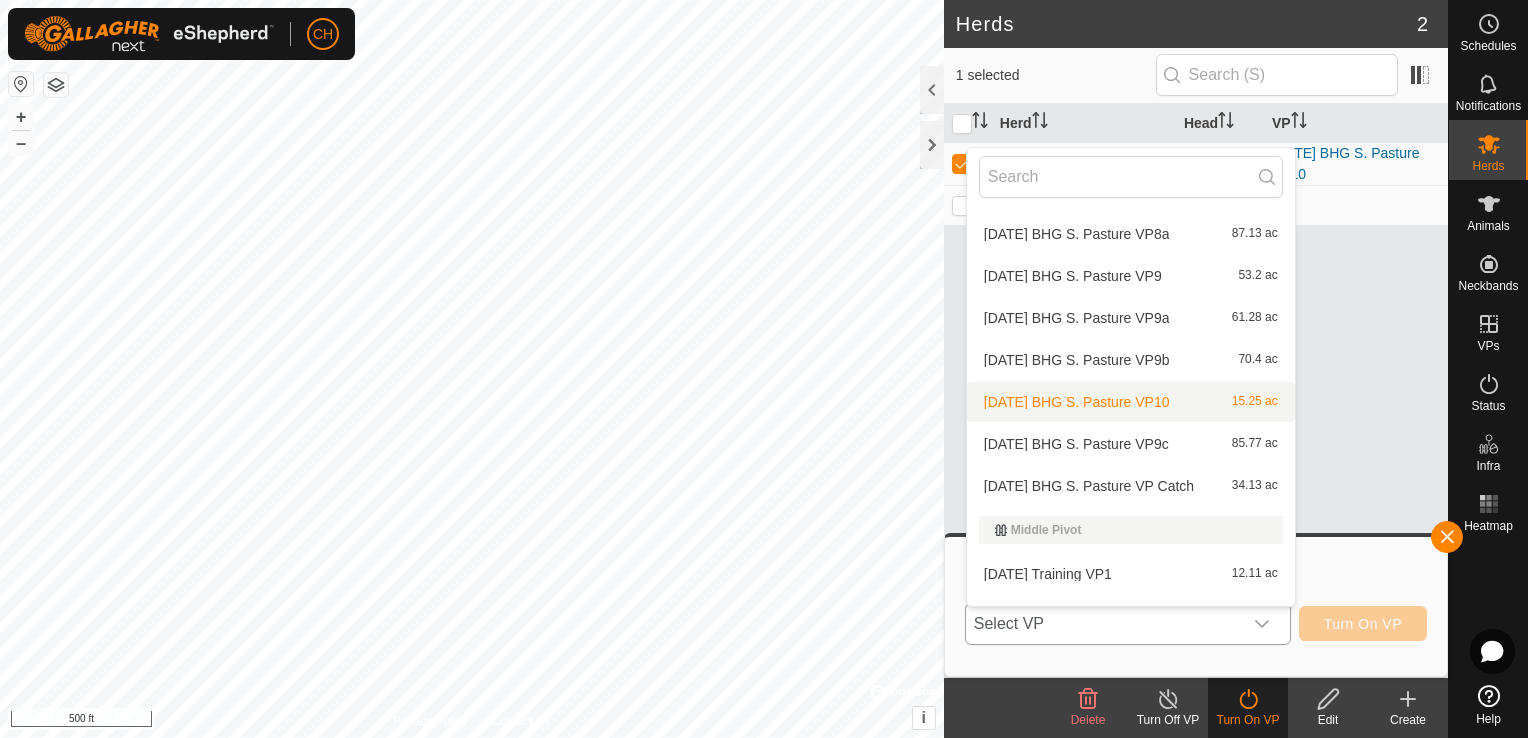 scroll, scrollTop: 530, scrollLeft: 0, axis: vertical 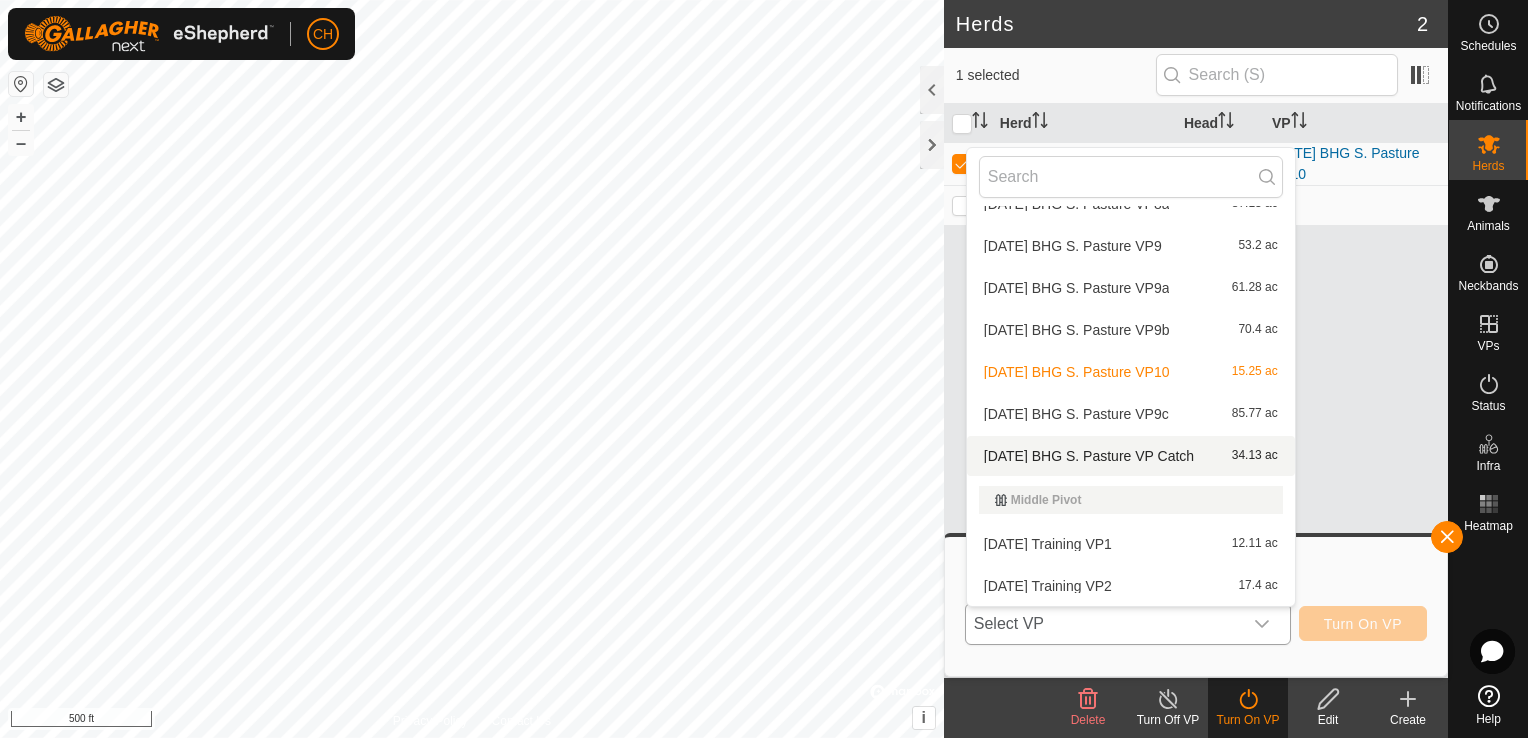 click on "[DATE] BHG S. Pasture VP Catch  34.13 ac" at bounding box center (1131, 456) 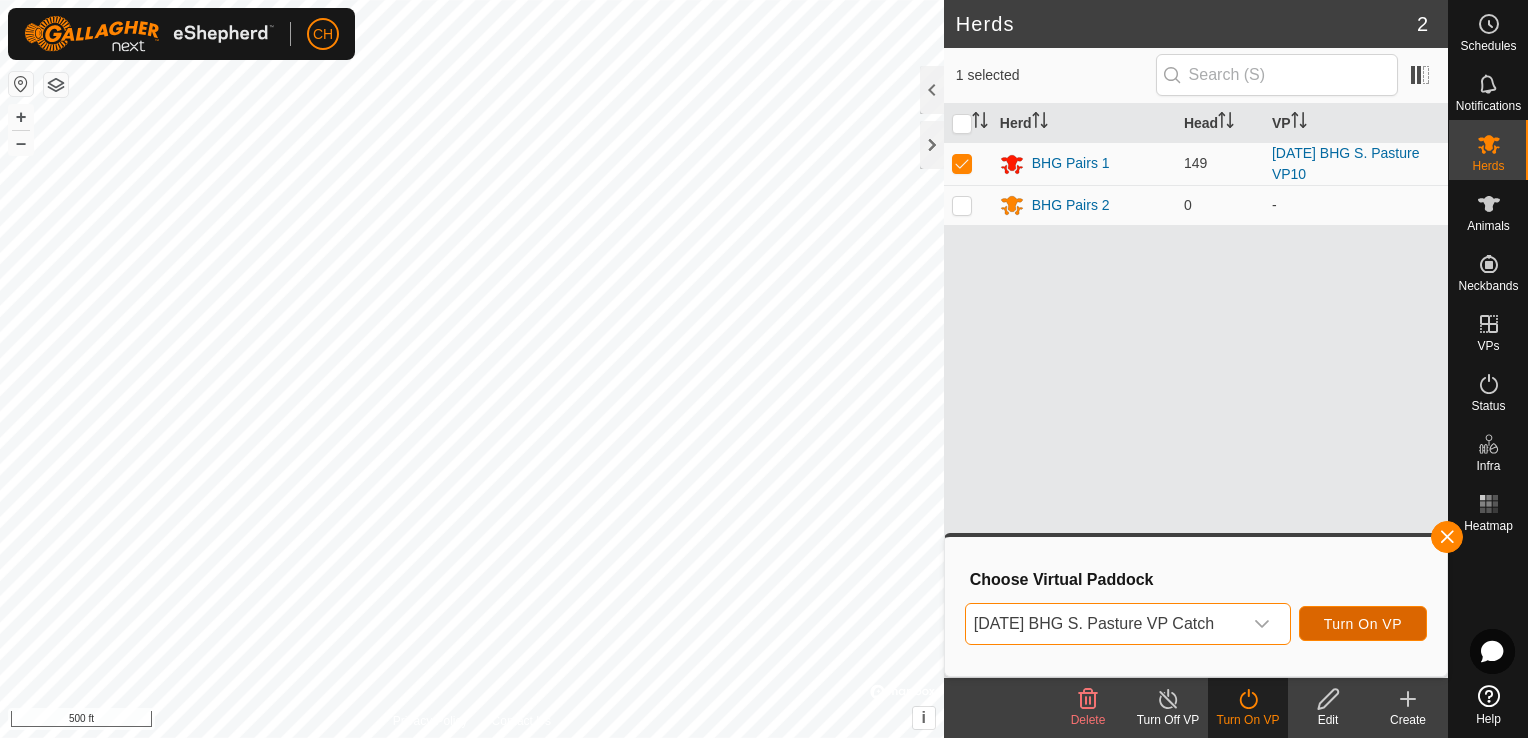 click on "Turn On VP" at bounding box center (1363, 624) 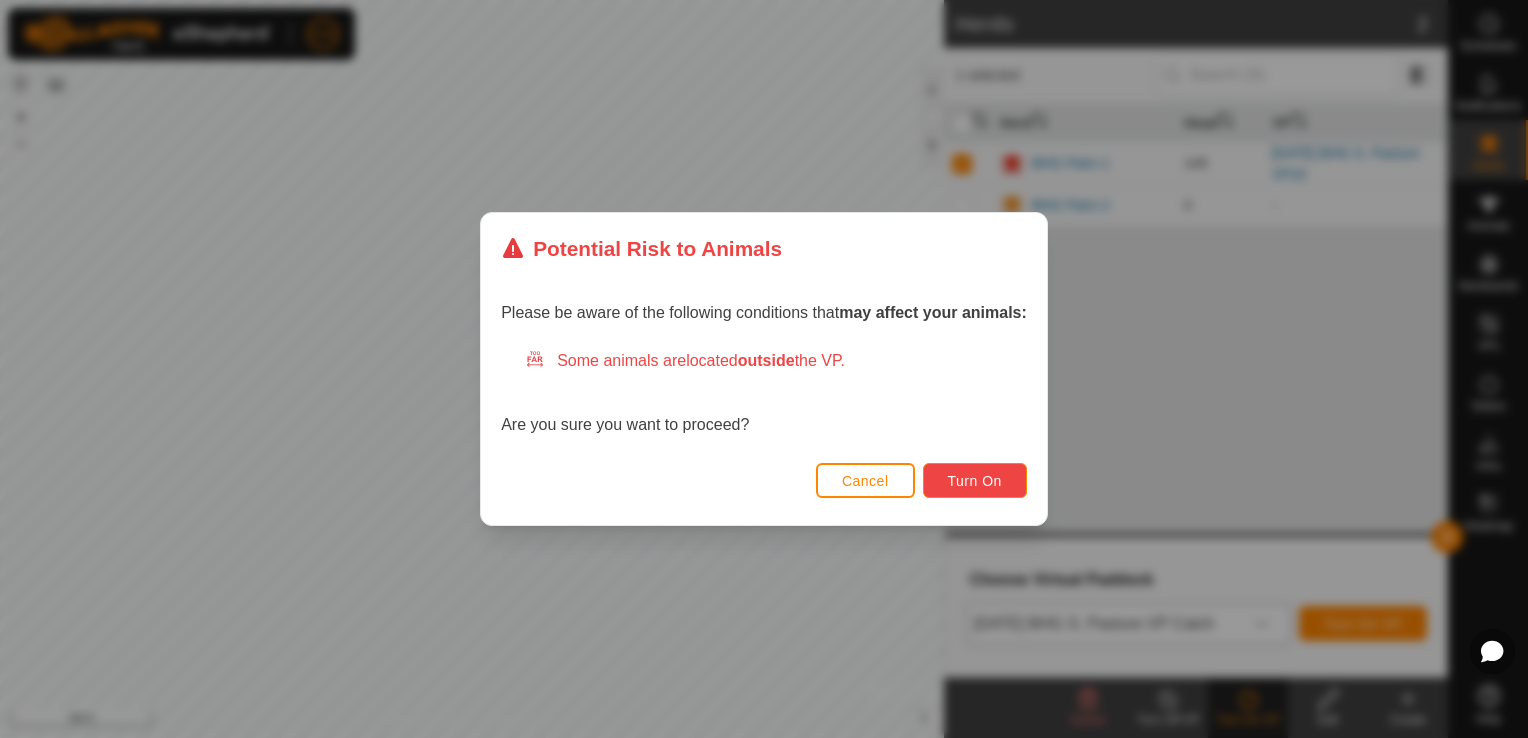 click on "Turn On" at bounding box center (975, 481) 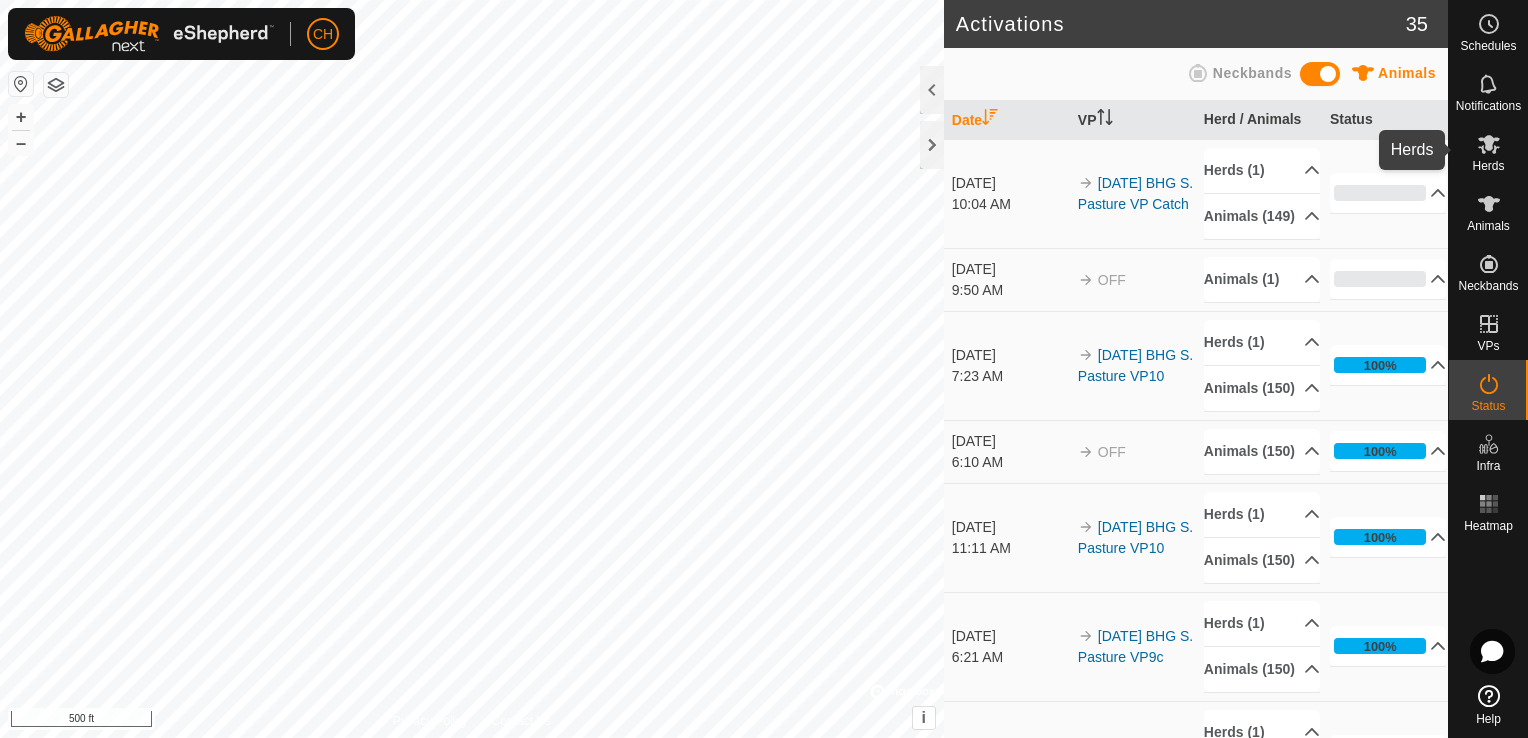 click on "Herds" at bounding box center (1488, 166) 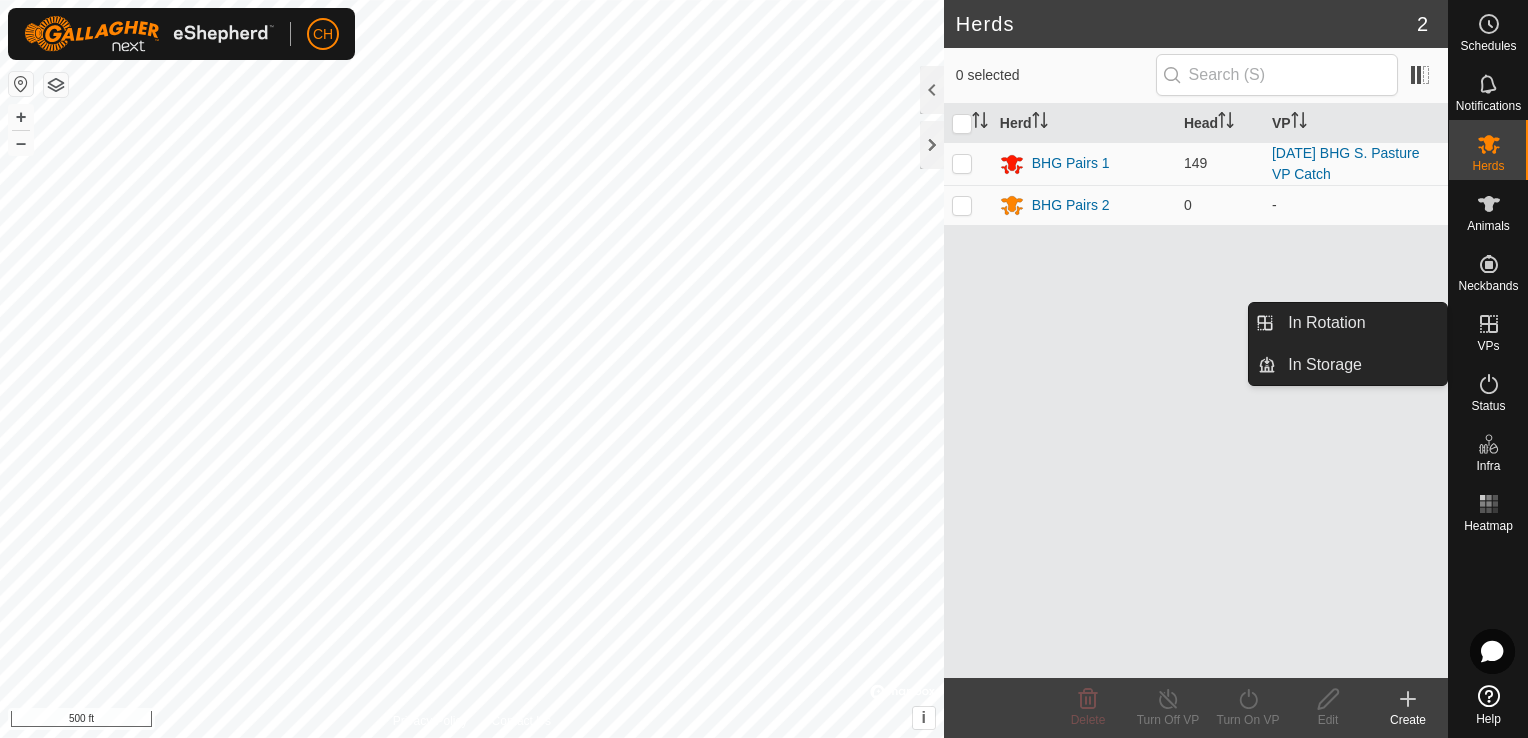 click on "VPs" at bounding box center [1488, 346] 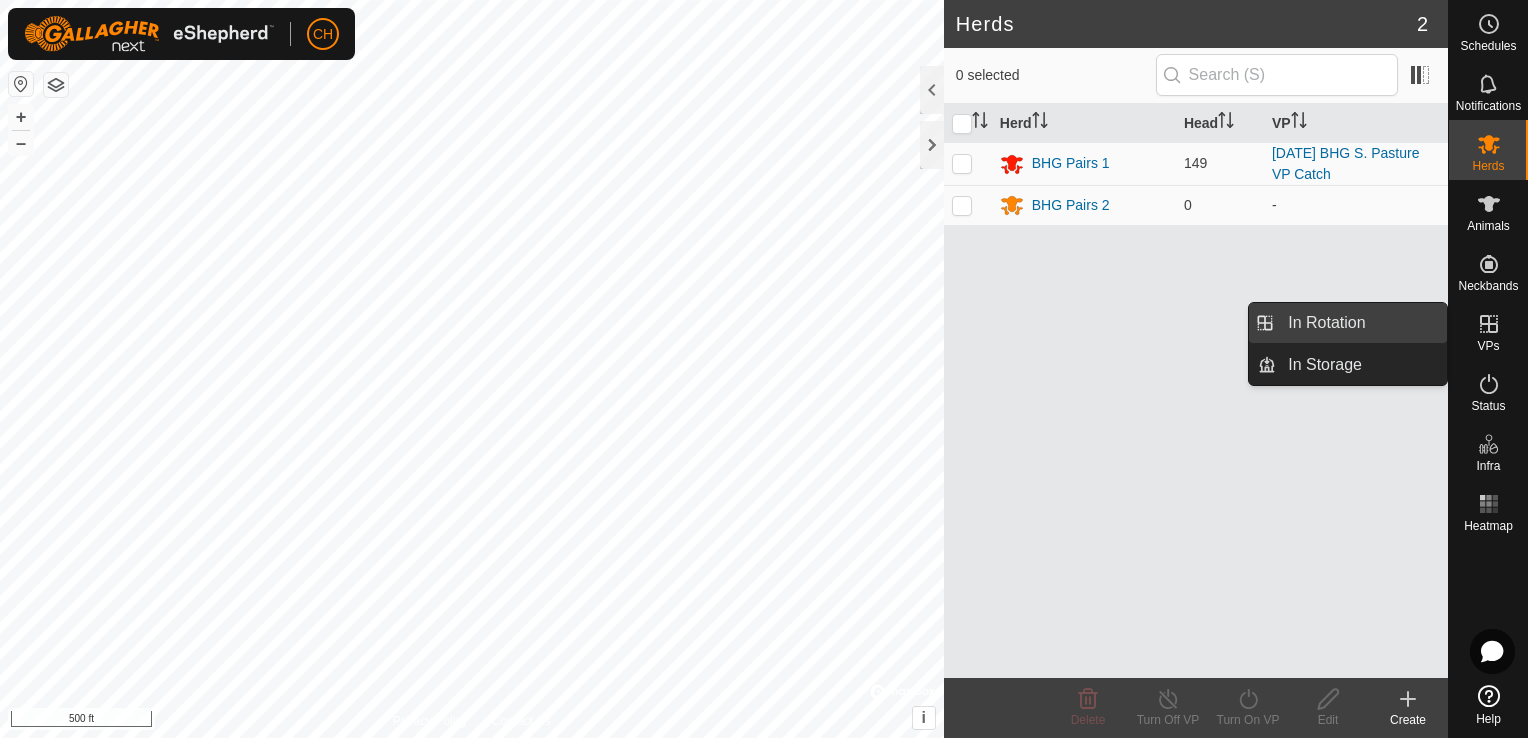 click on "In Rotation" at bounding box center [1361, 323] 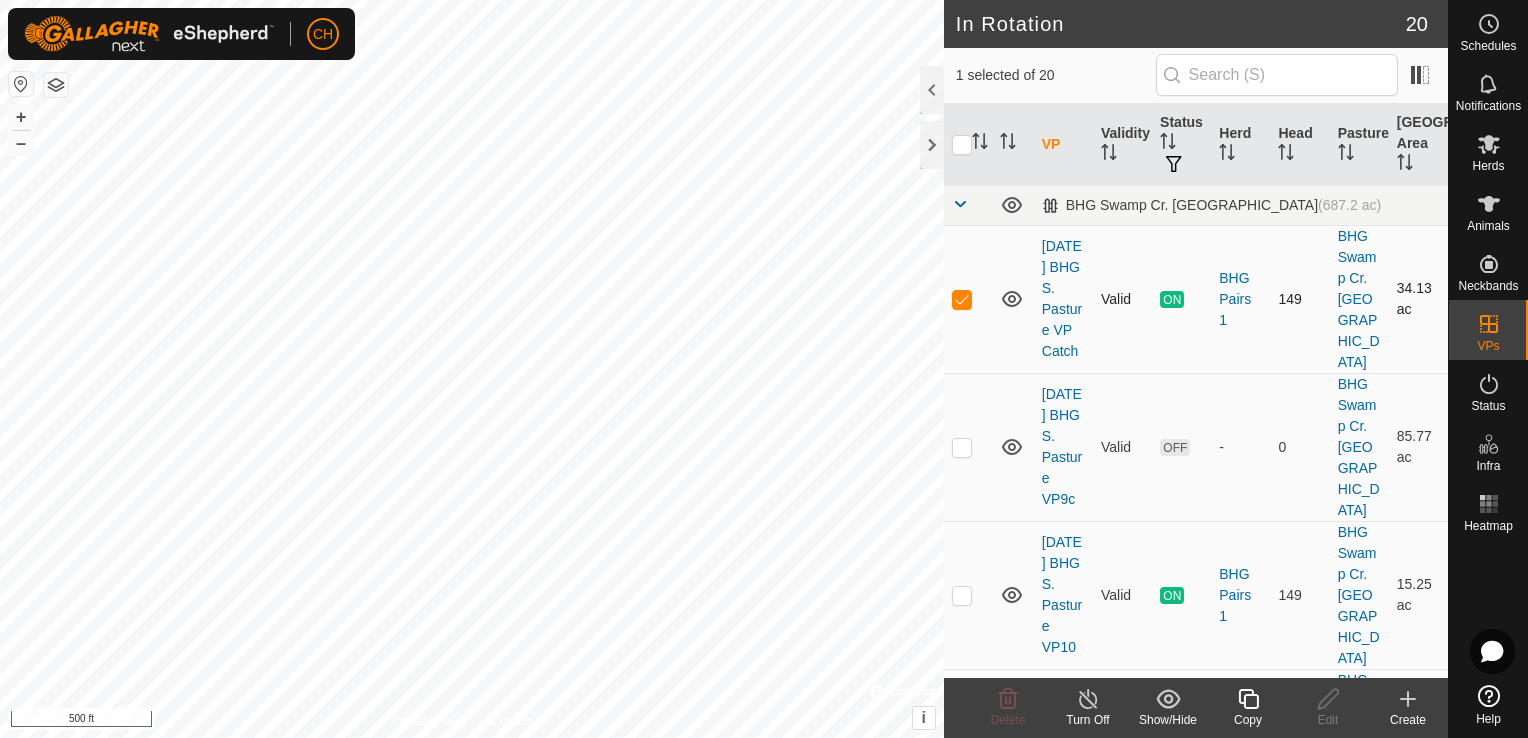 click at bounding box center [962, 299] 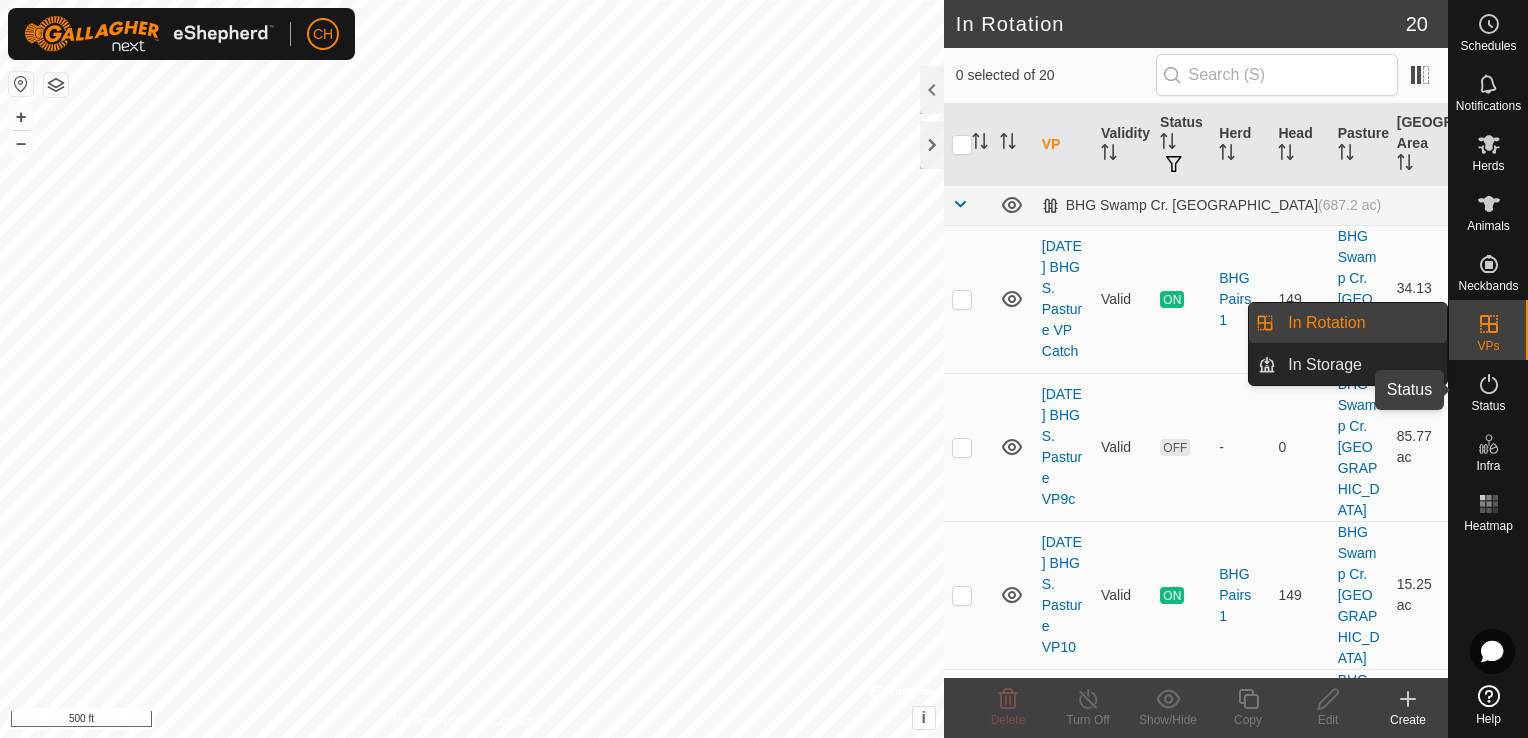 click 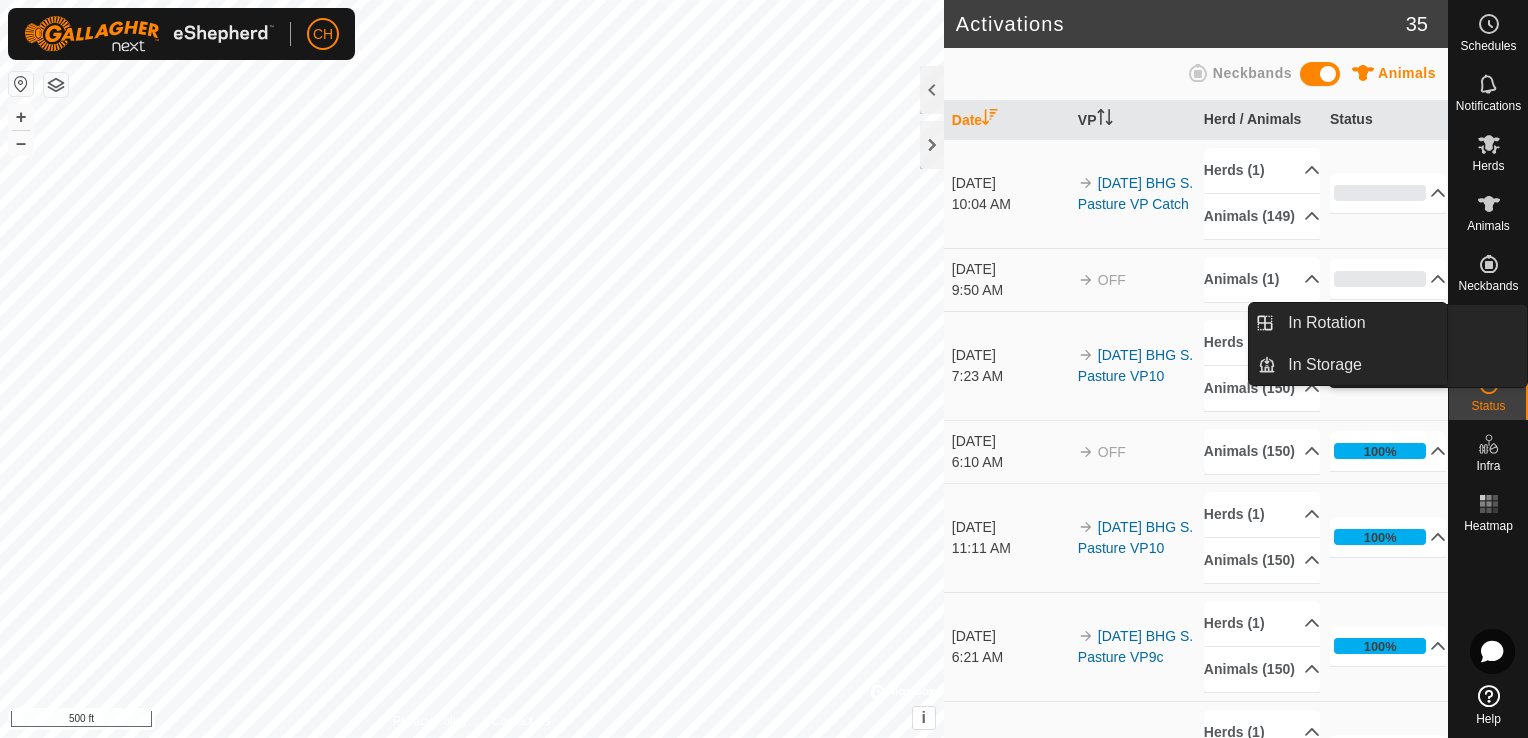 click 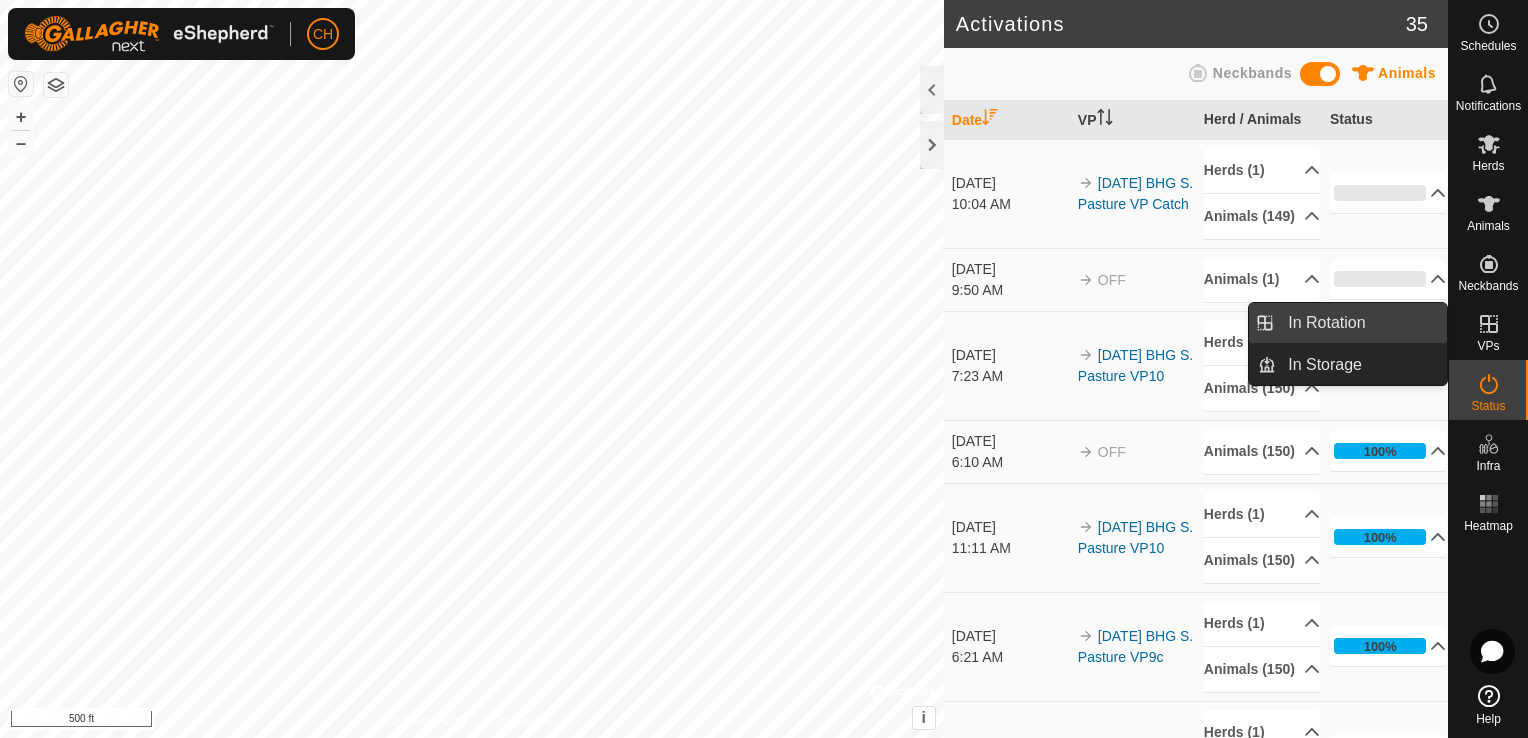 click on "In Rotation" at bounding box center [1361, 323] 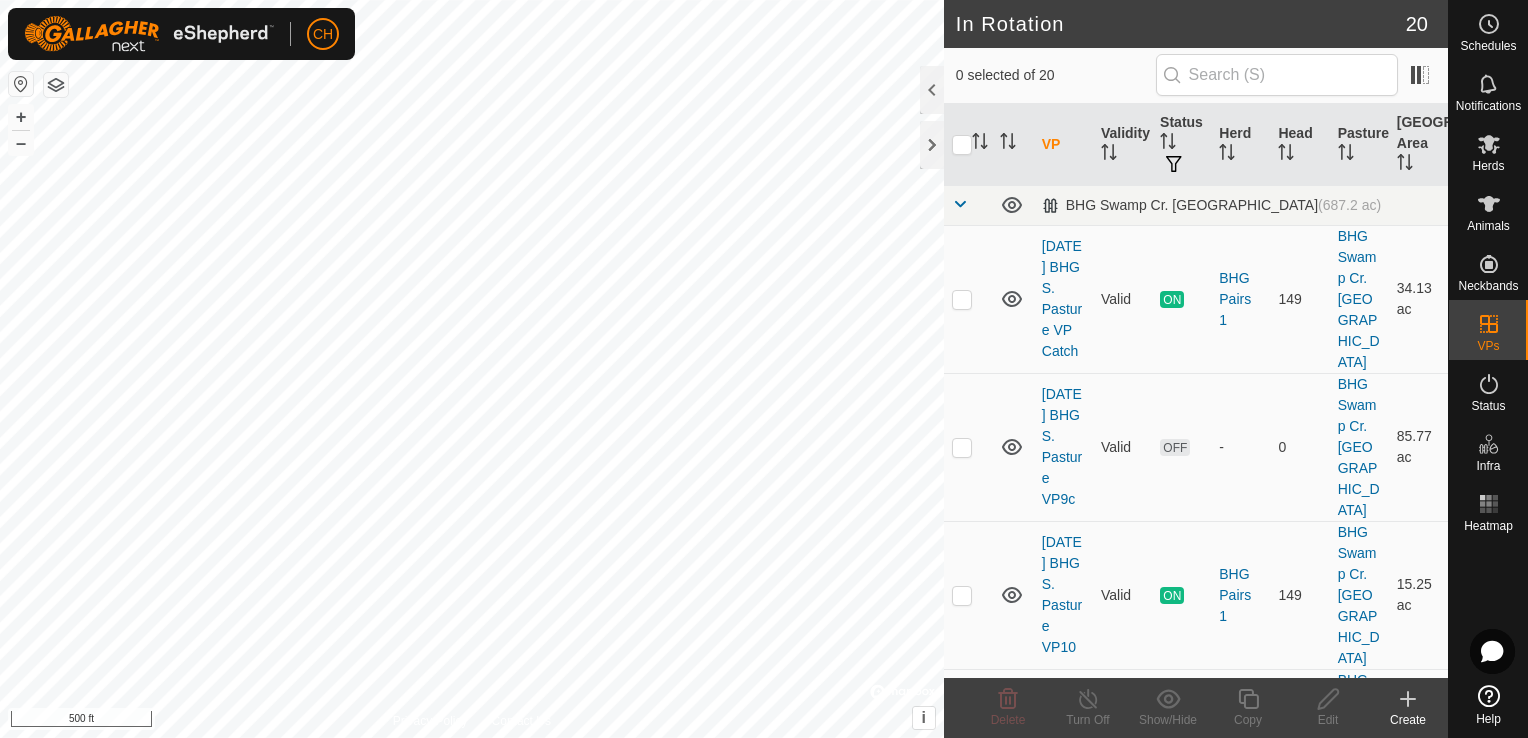 click 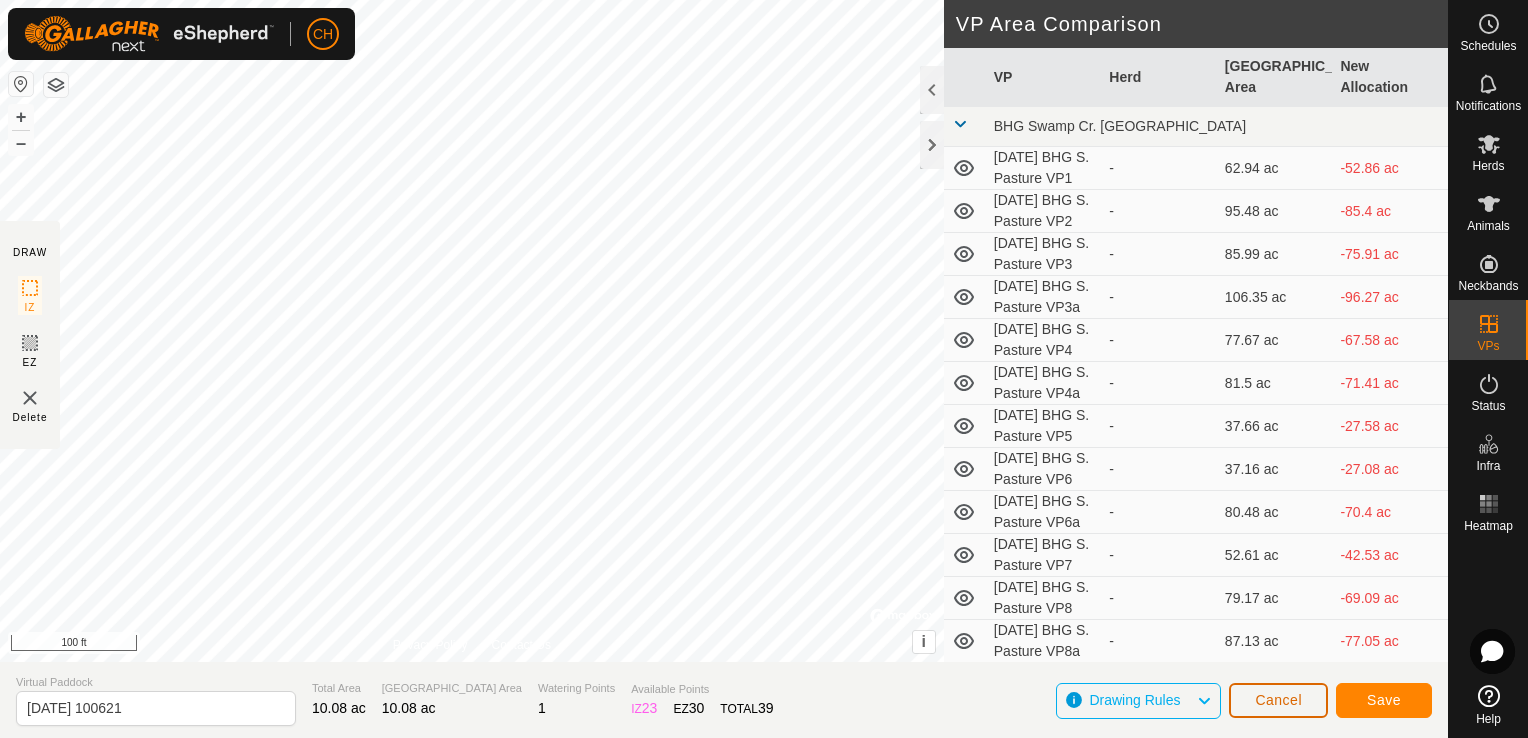 click on "Cancel" 